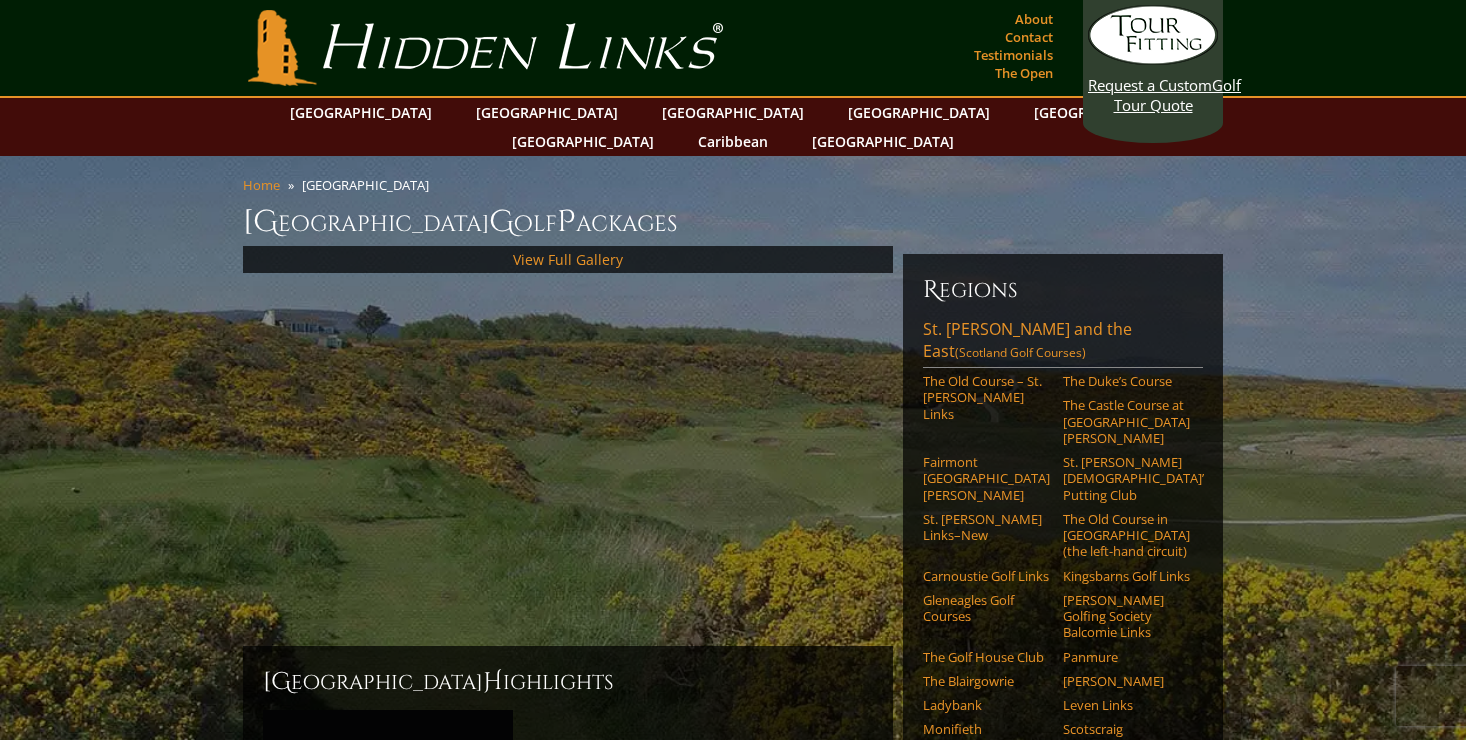 scroll, scrollTop: 0, scrollLeft: 0, axis: both 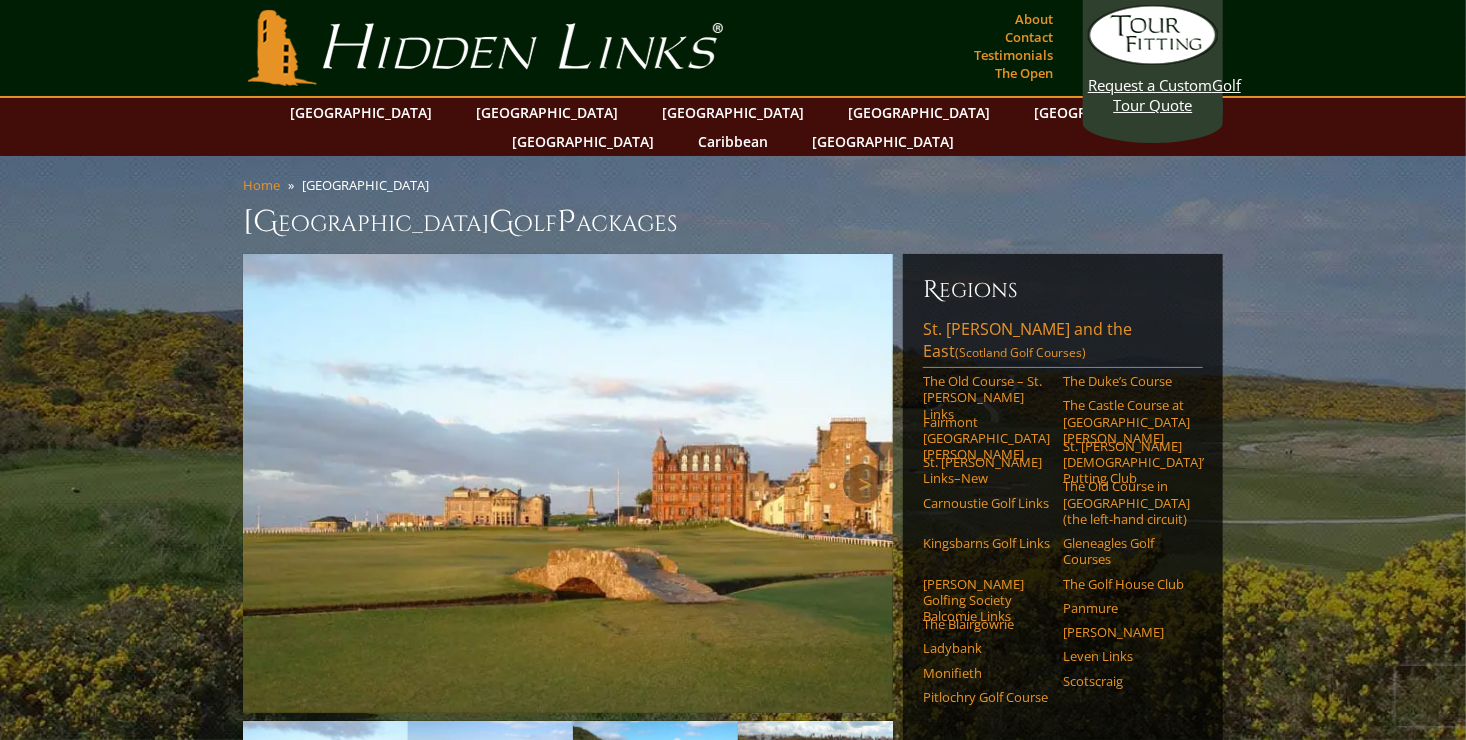 click at bounding box center (568, 483) 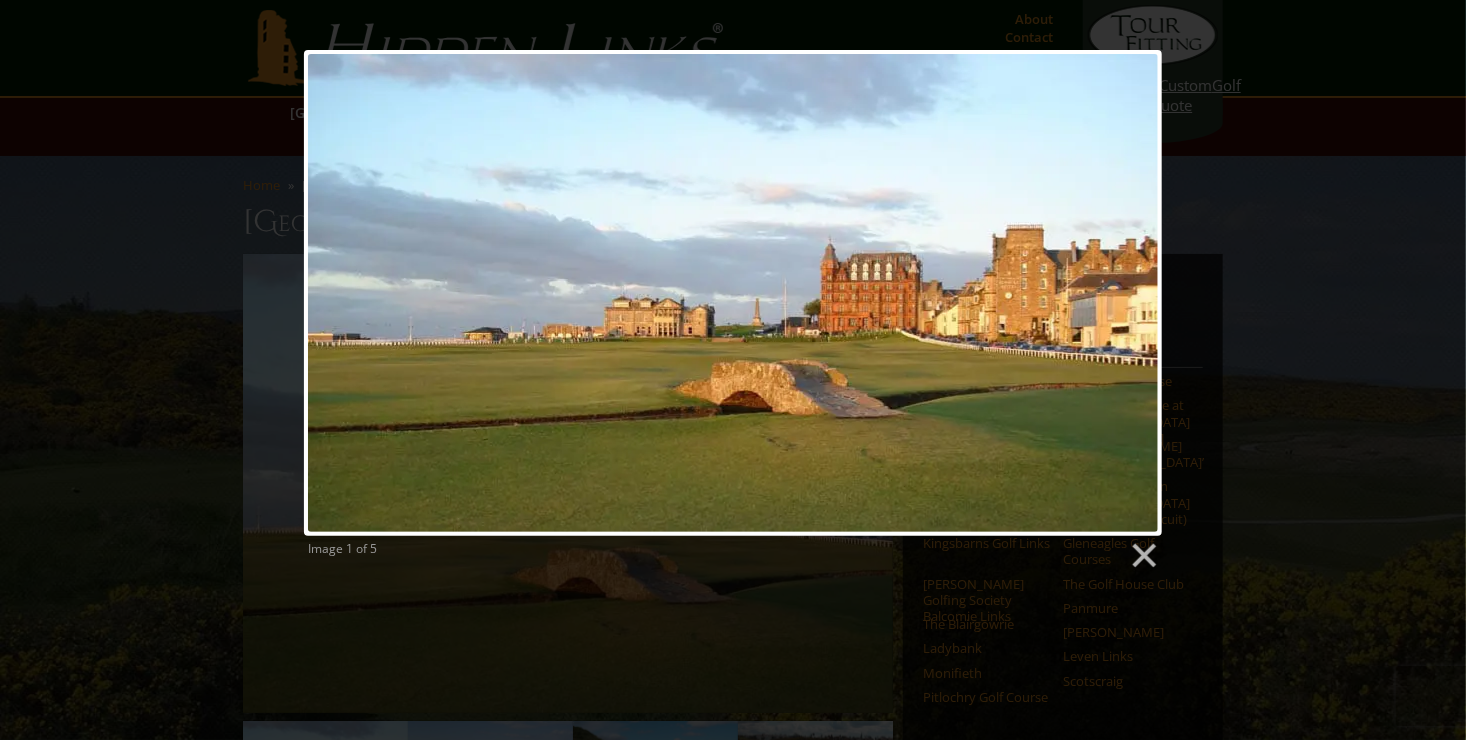 click on "Image 1 of 5" at bounding box center (669, 554) 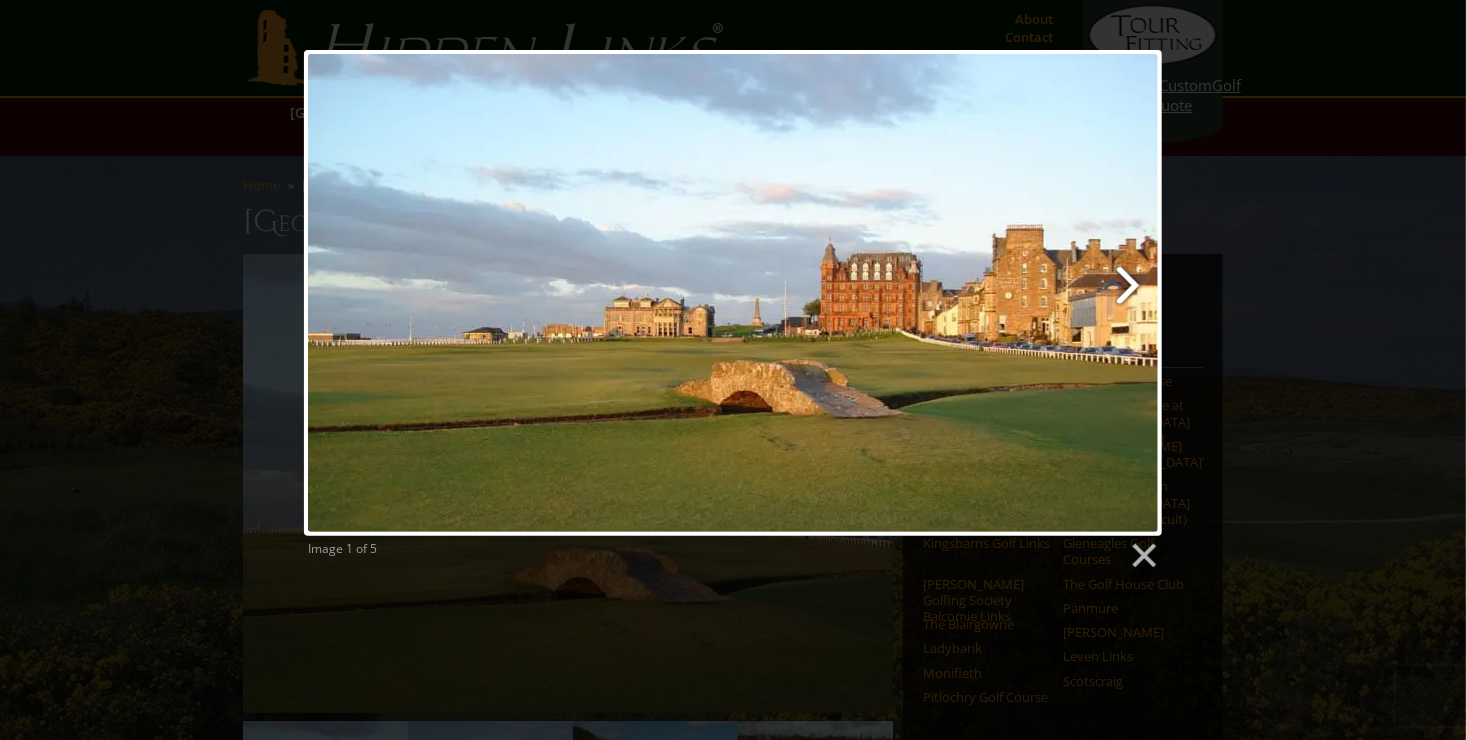 click at bounding box center (887, 293) 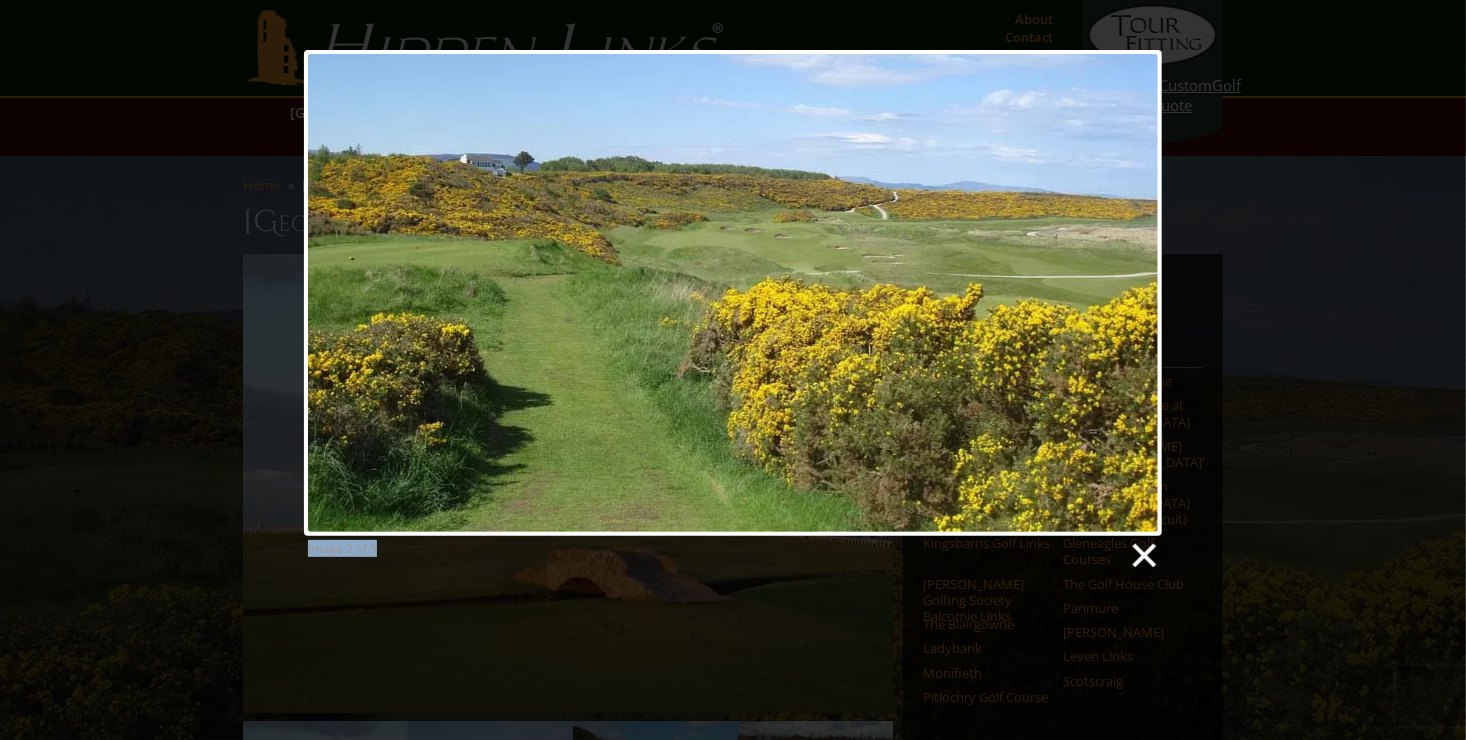 click at bounding box center (1143, 556) 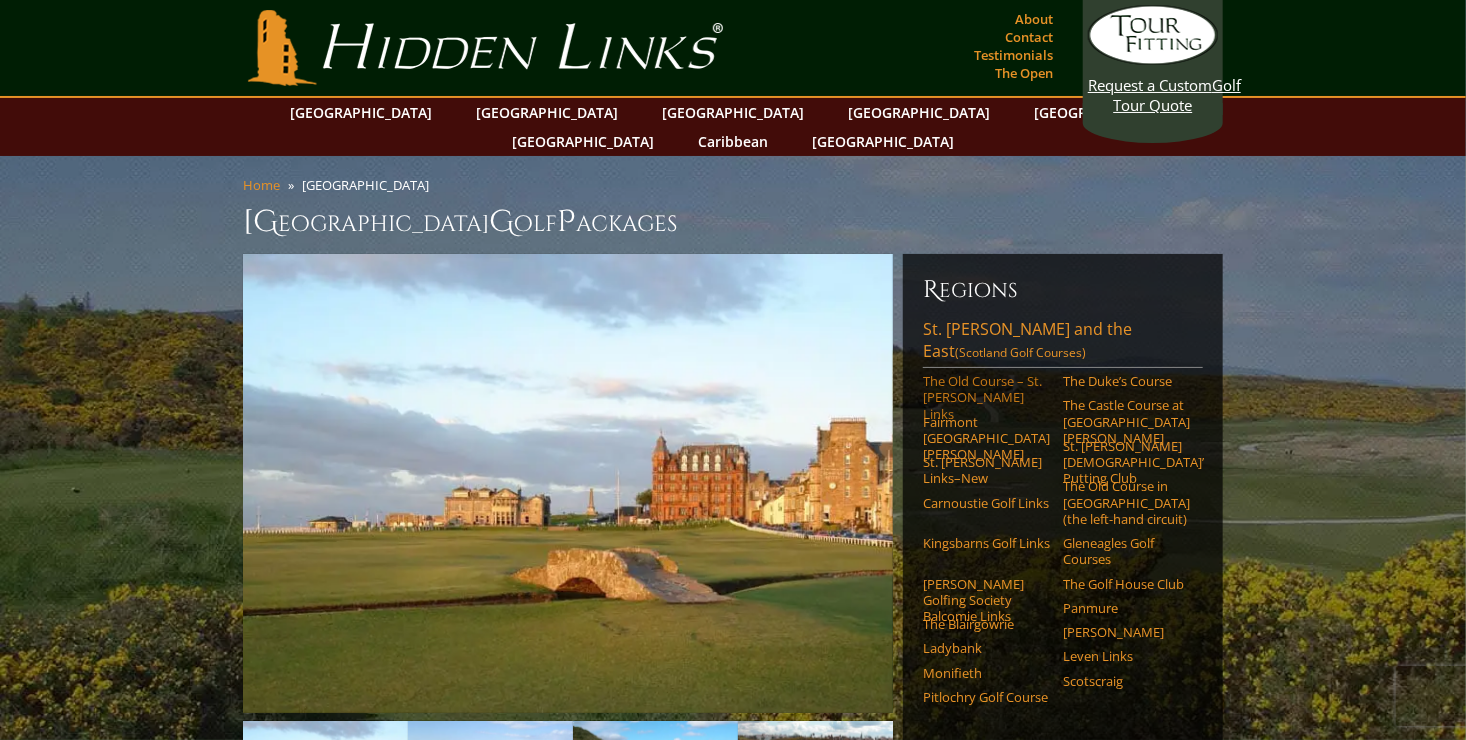click on "The Old Course – St. [PERSON_NAME] Links" at bounding box center (986, 397) 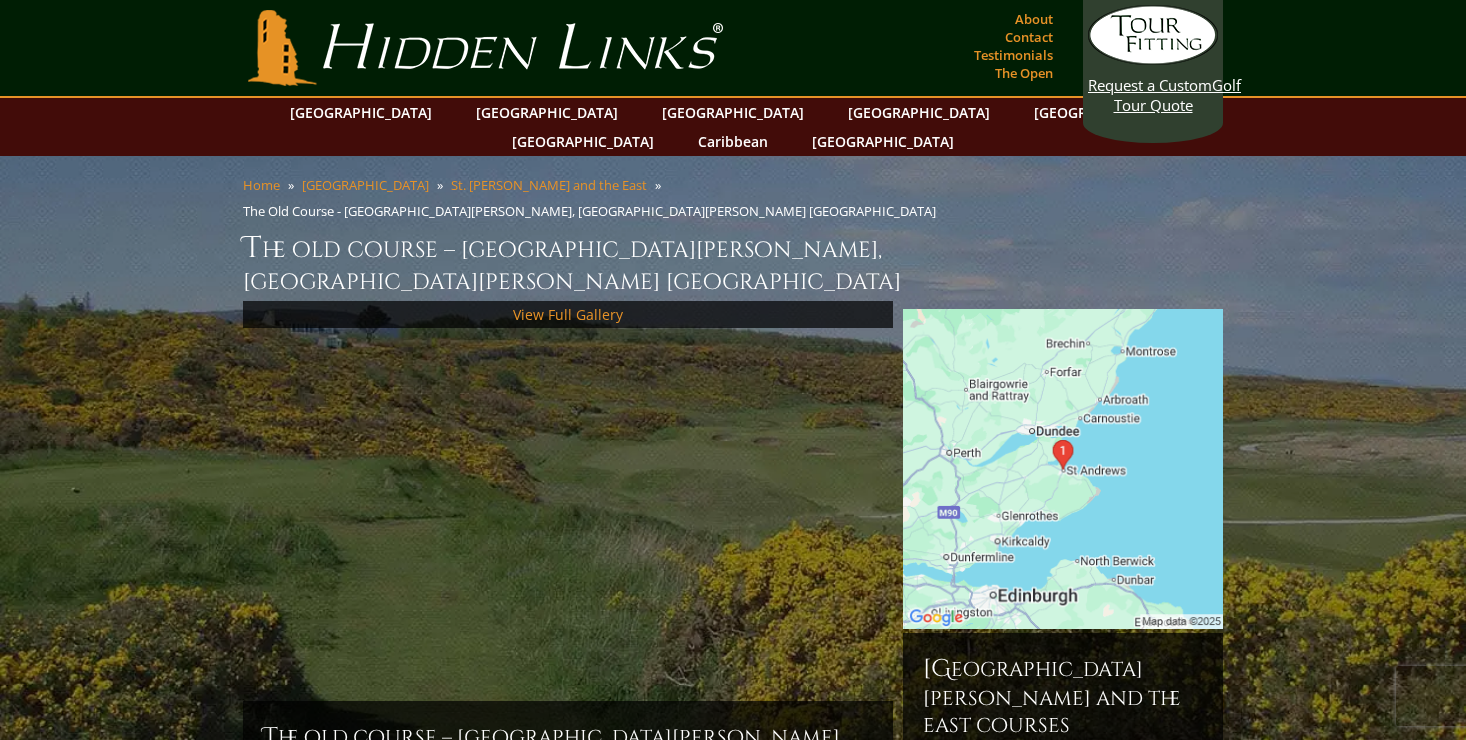 scroll, scrollTop: 0, scrollLeft: 0, axis: both 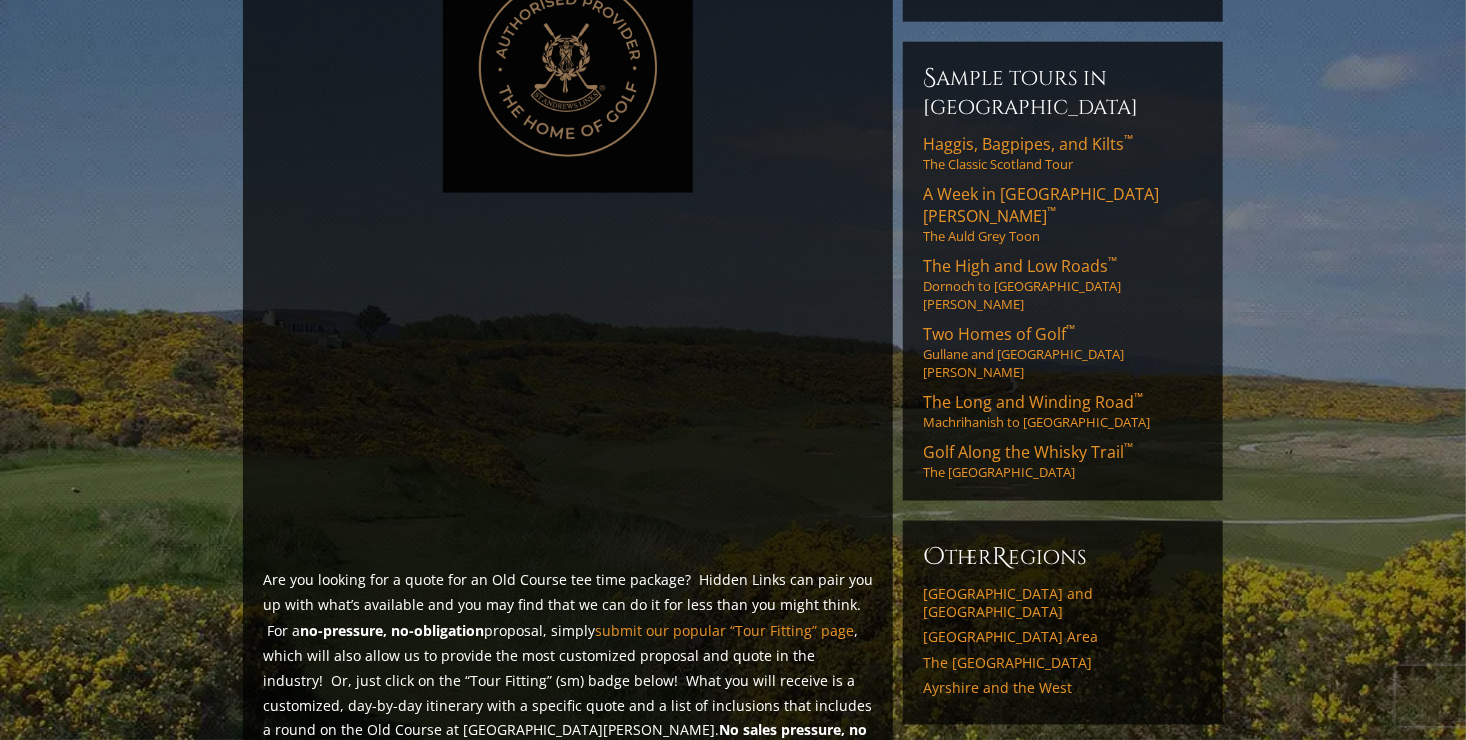 click at bounding box center (335, 811) 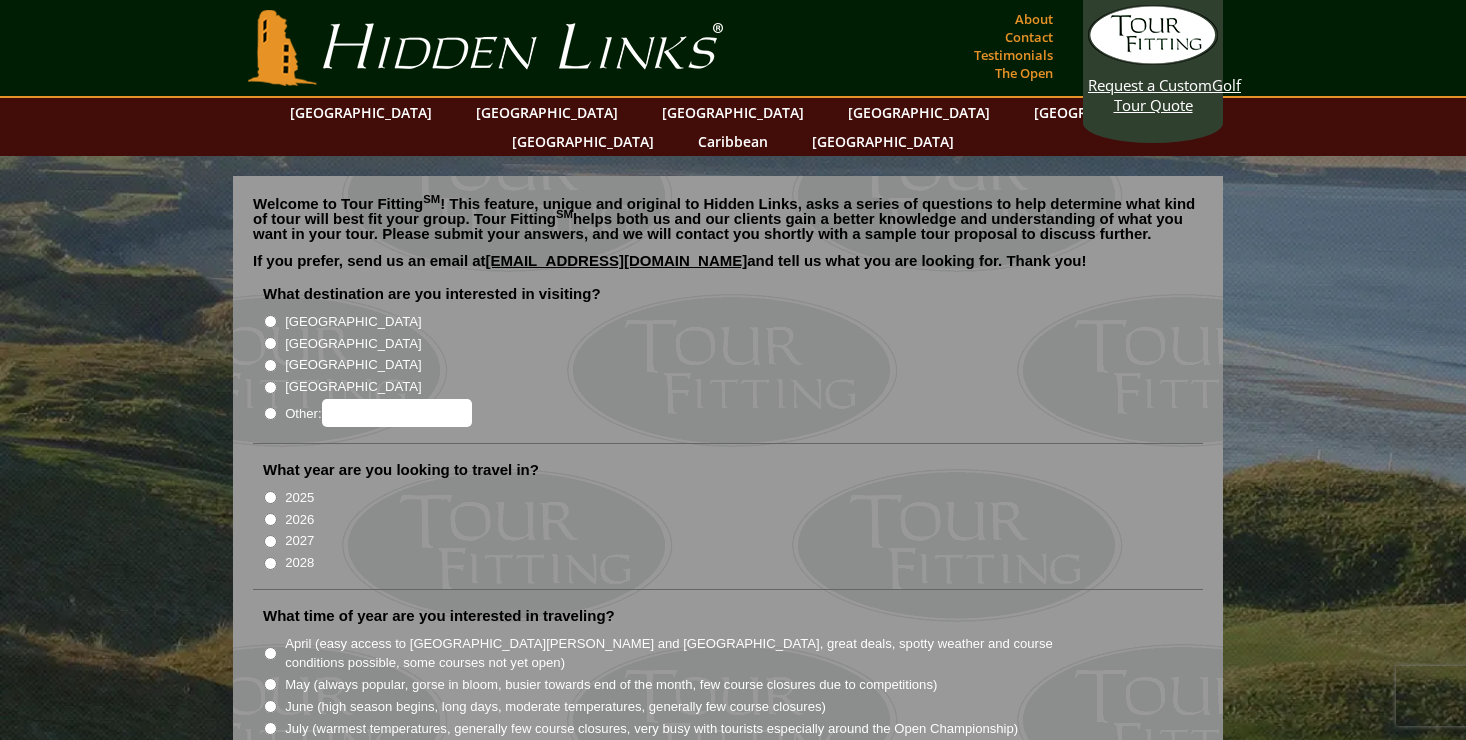 scroll, scrollTop: 0, scrollLeft: 0, axis: both 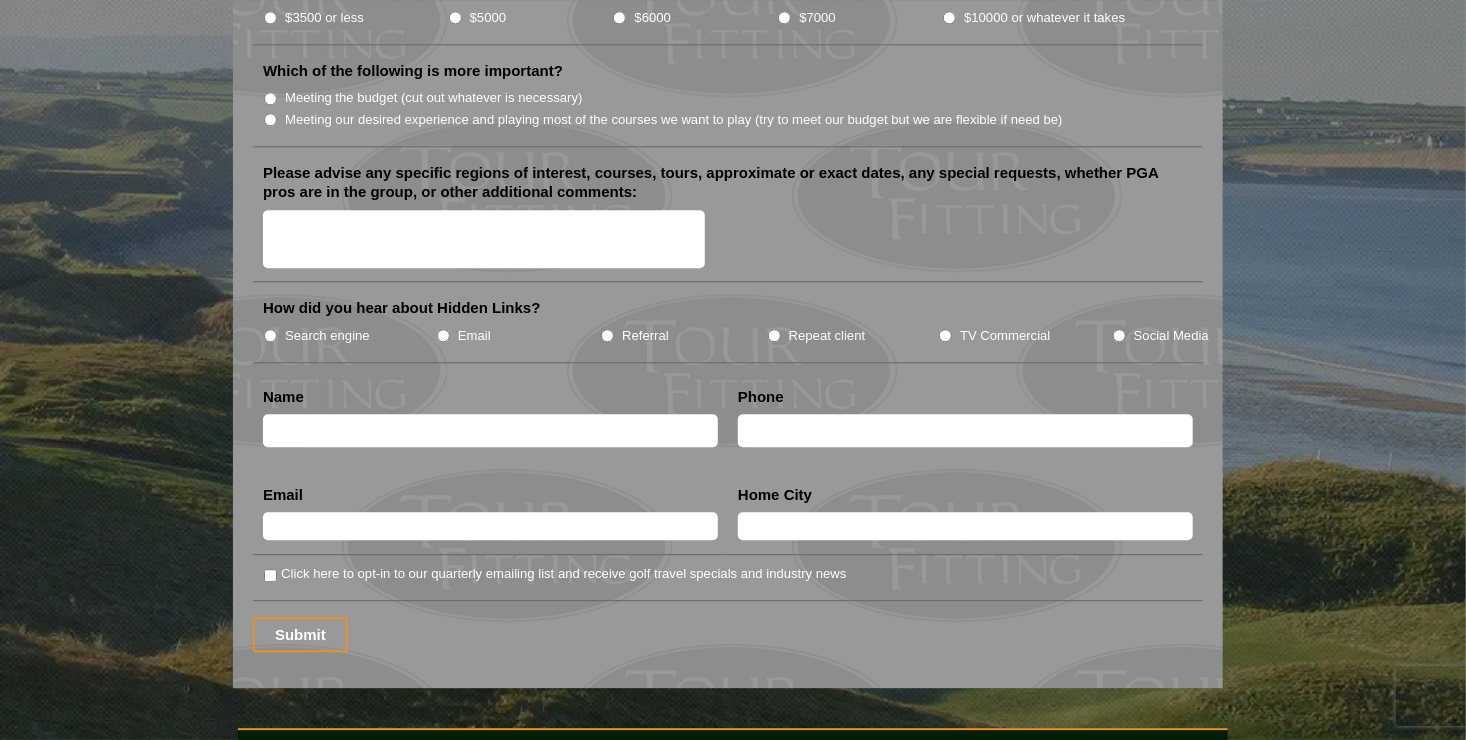 click on "Click here to opt-in to our quarterly emailing list and receive golf travel specials and industry news" at bounding box center (270, 575) 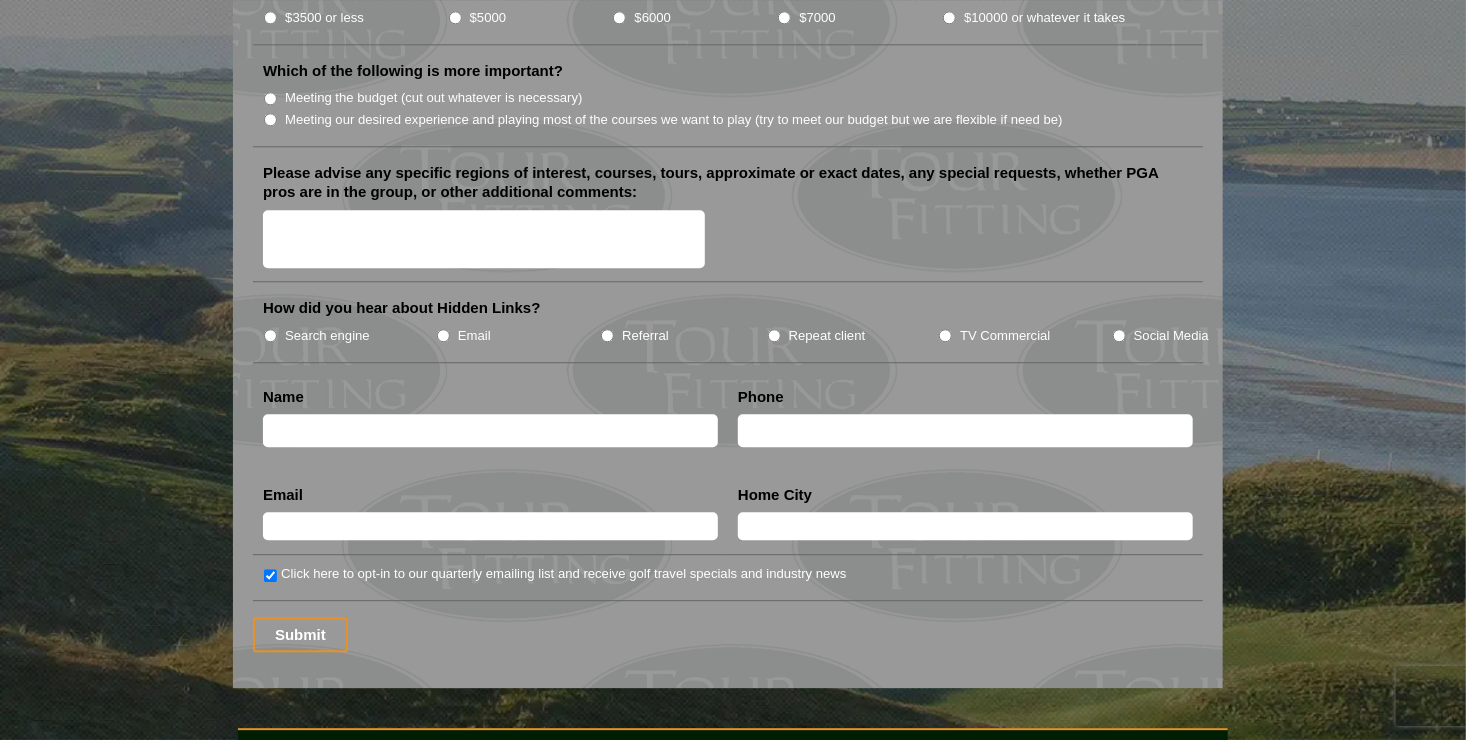 click at bounding box center [490, 430] 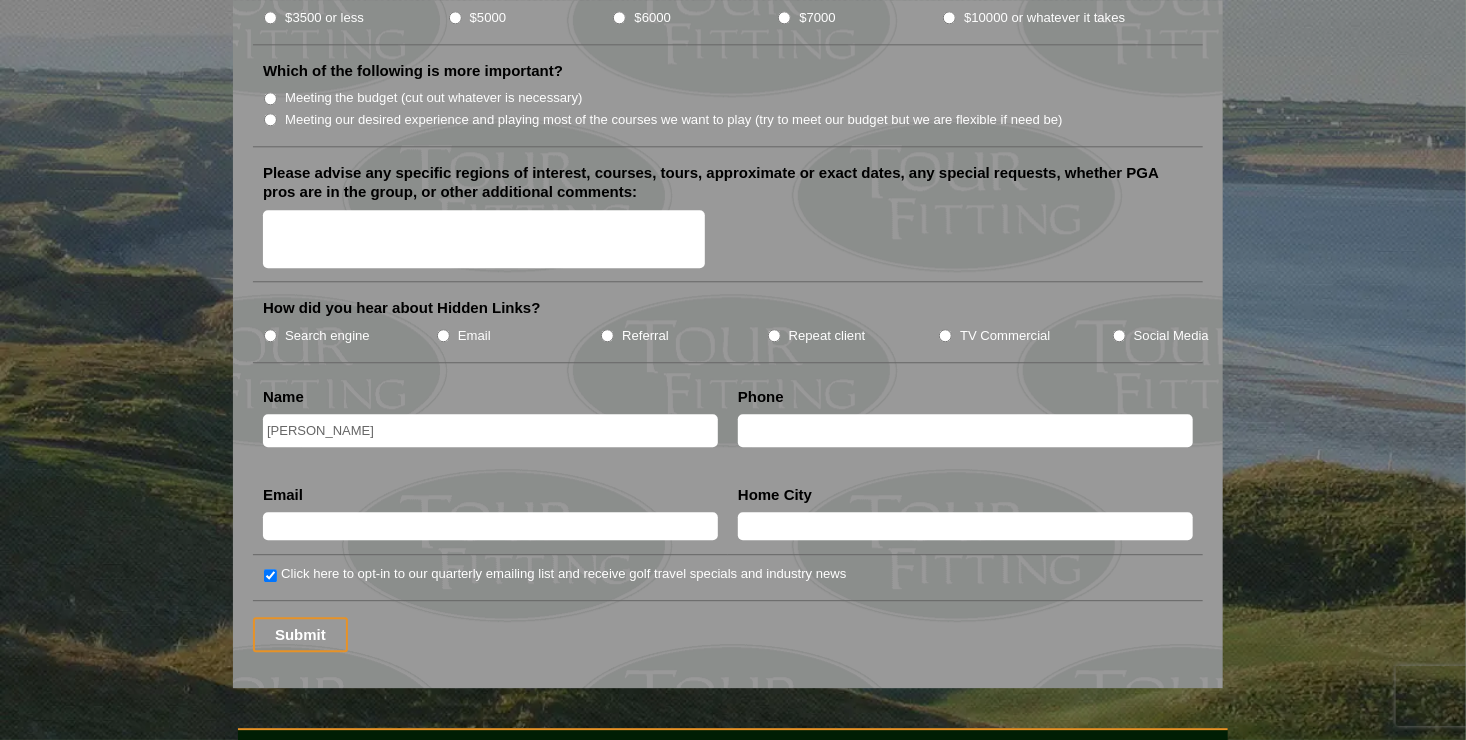 radio on "true" 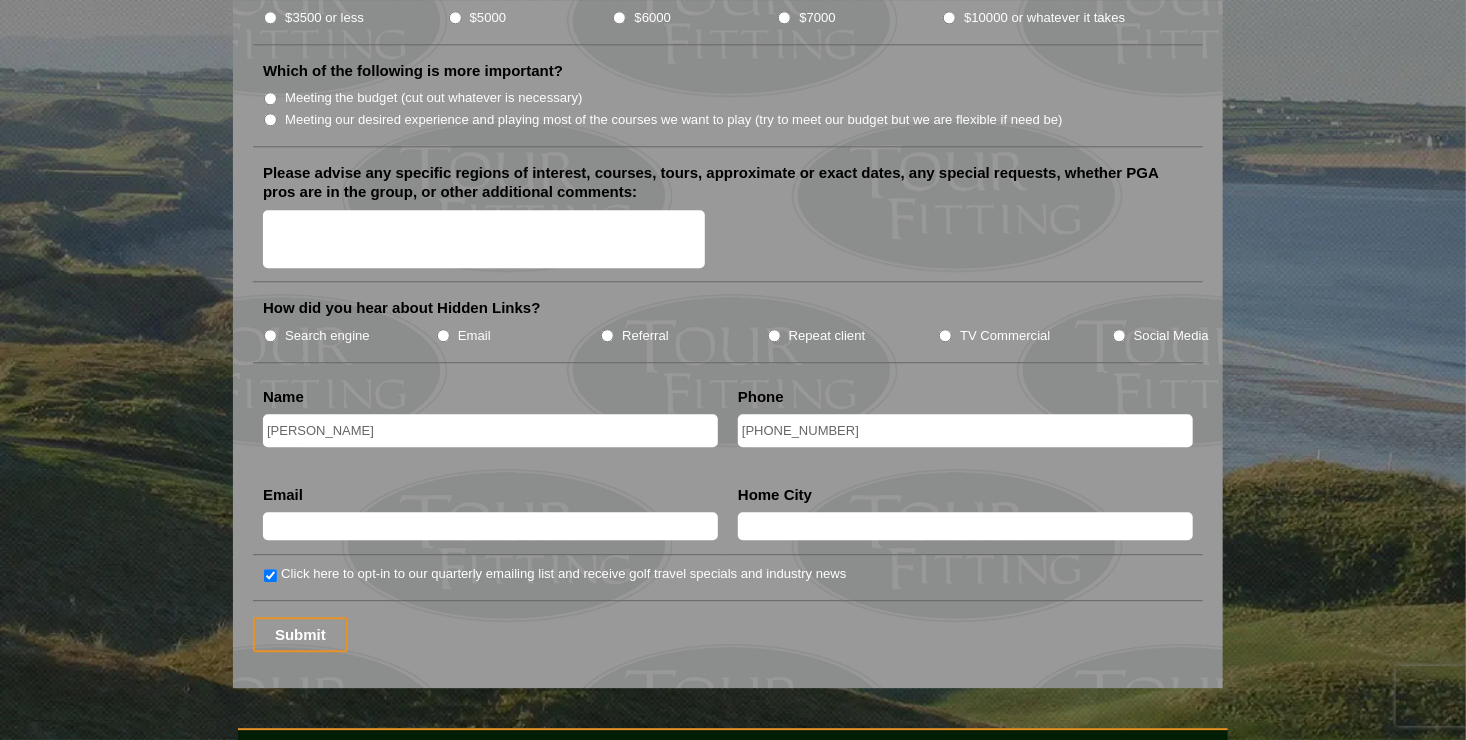 type on "jogaryjohn@aol.com" 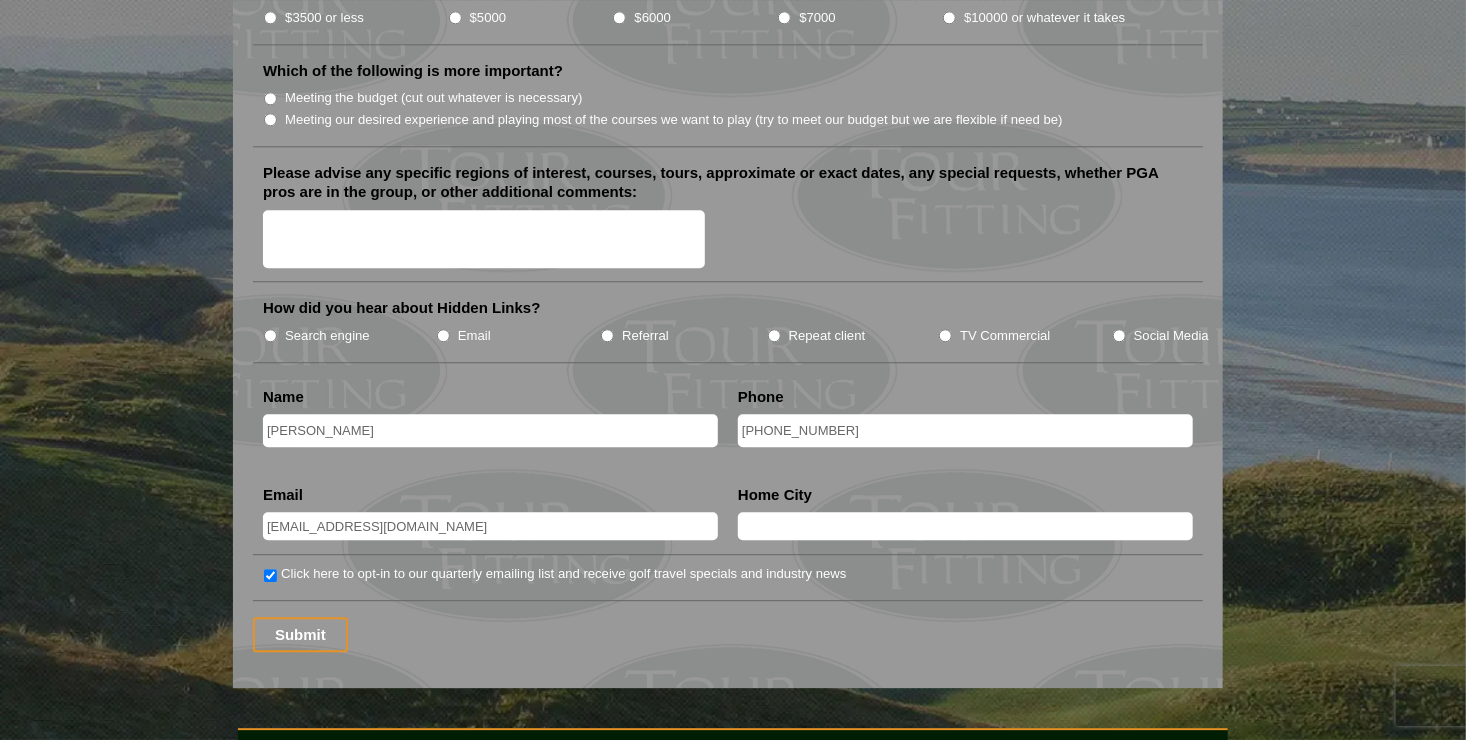 click on "Email
jogaryjohn@aol.com
Email Validation (required)
This field is for validation purposes and should be left unchanged." at bounding box center [490, 520] 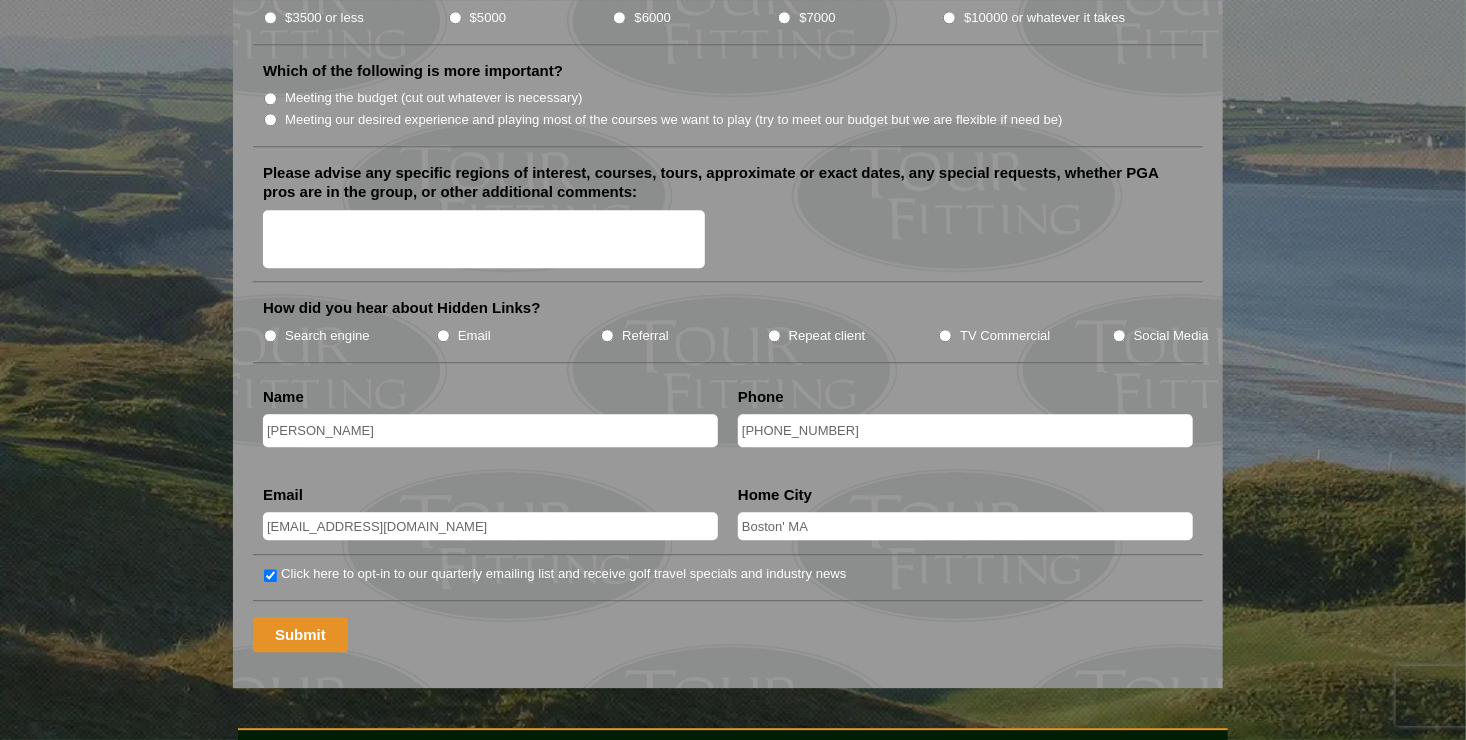 type on "Boston' MA" 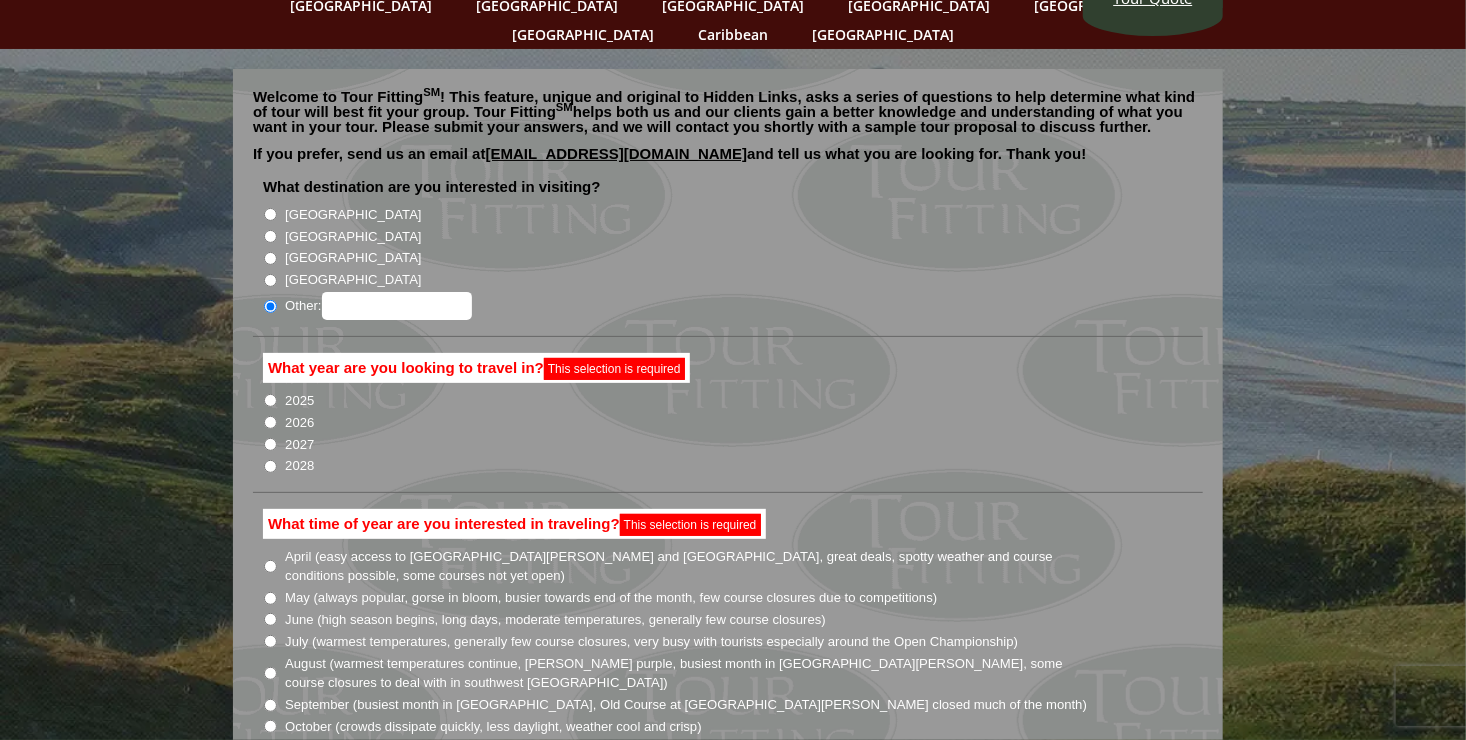 click on "June (high season begins, long days, moderate temperatures, generally few course closures)" at bounding box center [555, 620] 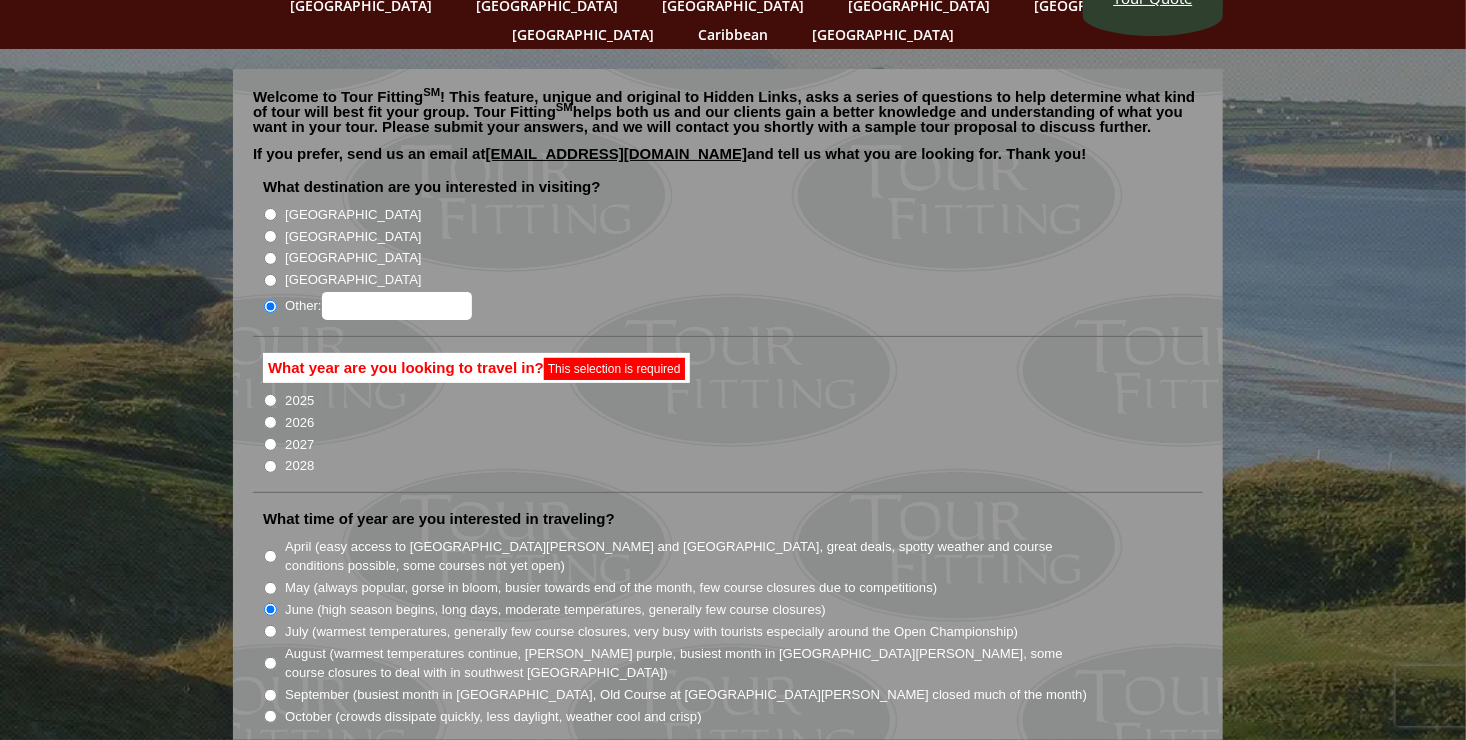 click on "August (warmest temperatures continue, heather bright purple, busiest month in St. Andrews, some course closures to deal with in southwest Ireland)" at bounding box center [687, 663] 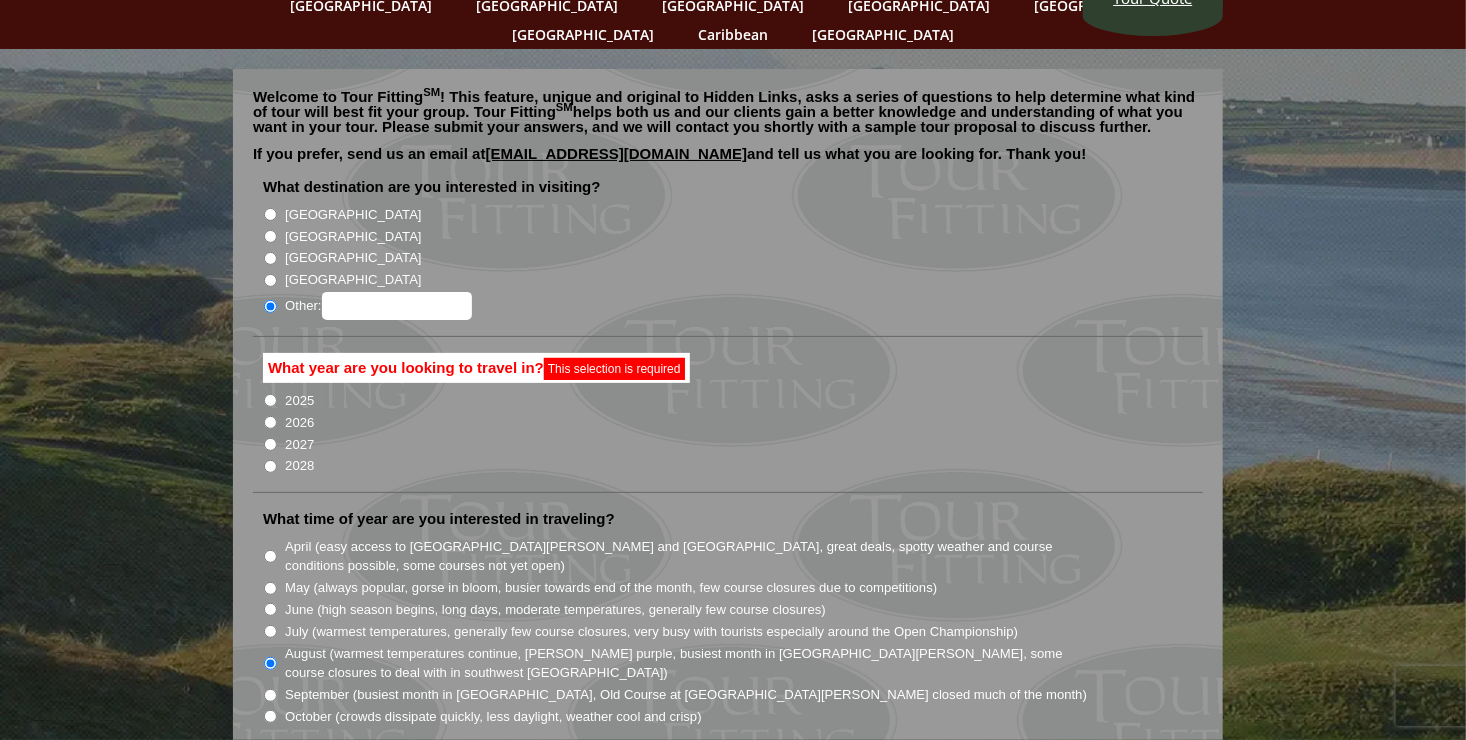 click on "August (warmest temperatures continue, heather bright purple, busiest month in St. Andrews, some course closures to deal with in southwest Ireland)" at bounding box center (687, 663) 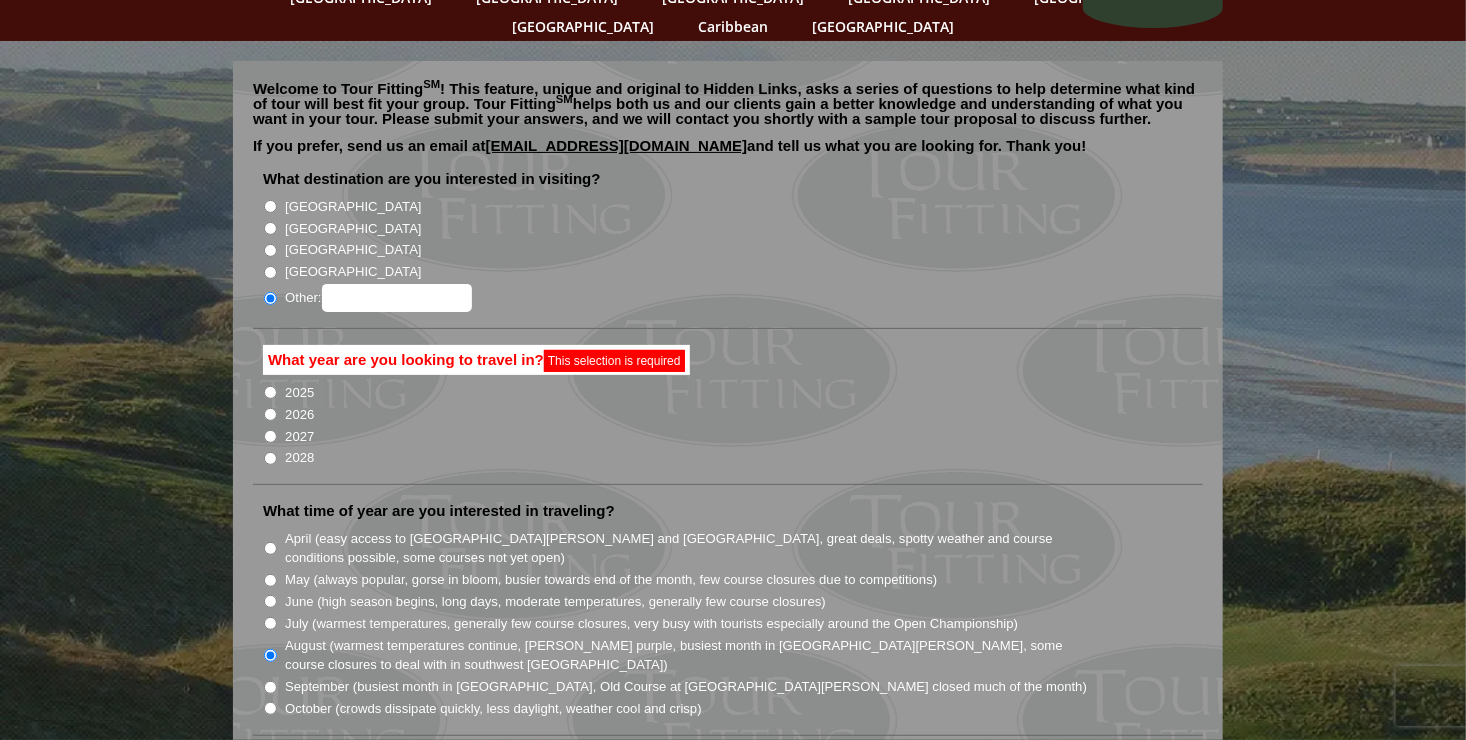 click on "July (warmest temperatures, generally few course closures, very busy with tourists especially around the Open Championship)" at bounding box center (270, 623) 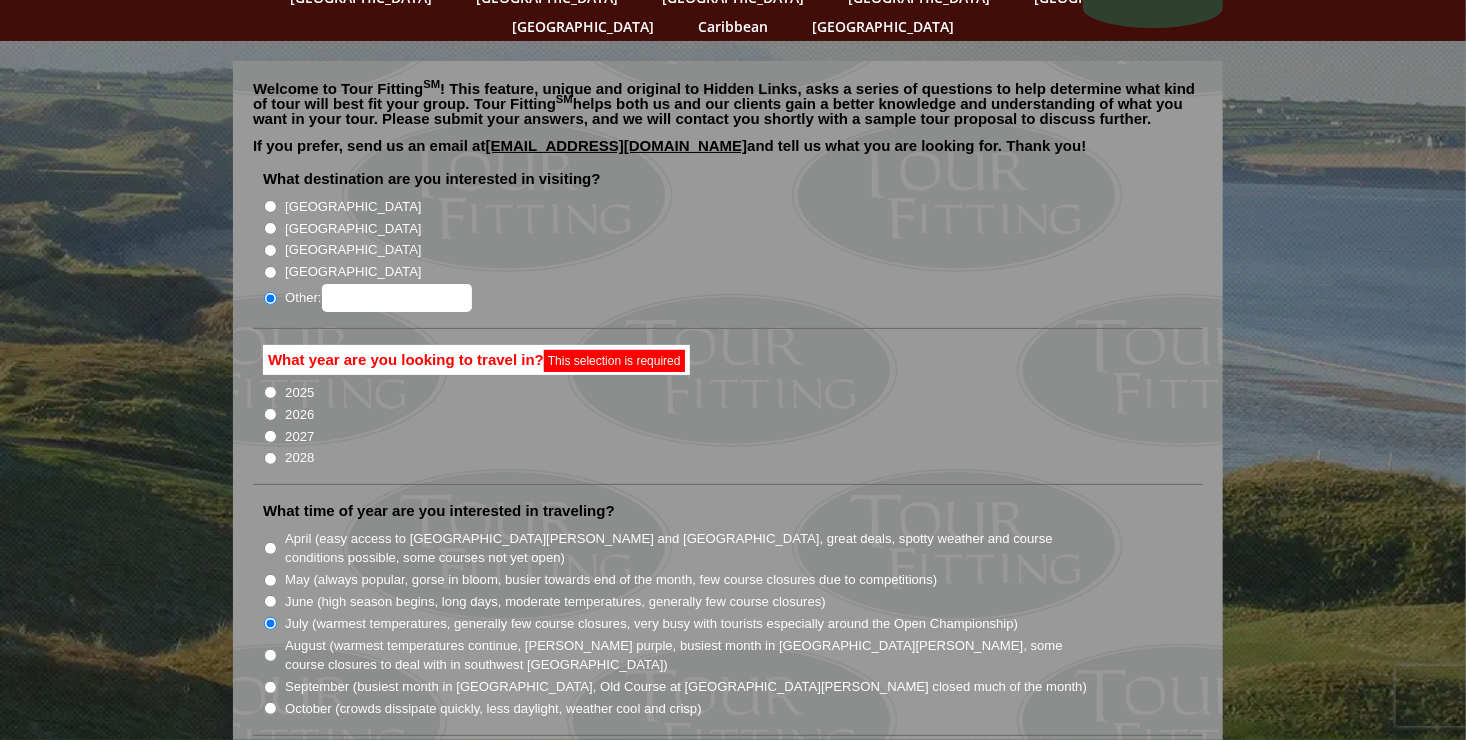 click on "August (warmest temperatures continue, heather bright purple, busiest month in St. Andrews, some course closures to deal with in southwest Ireland)" at bounding box center (270, 655) 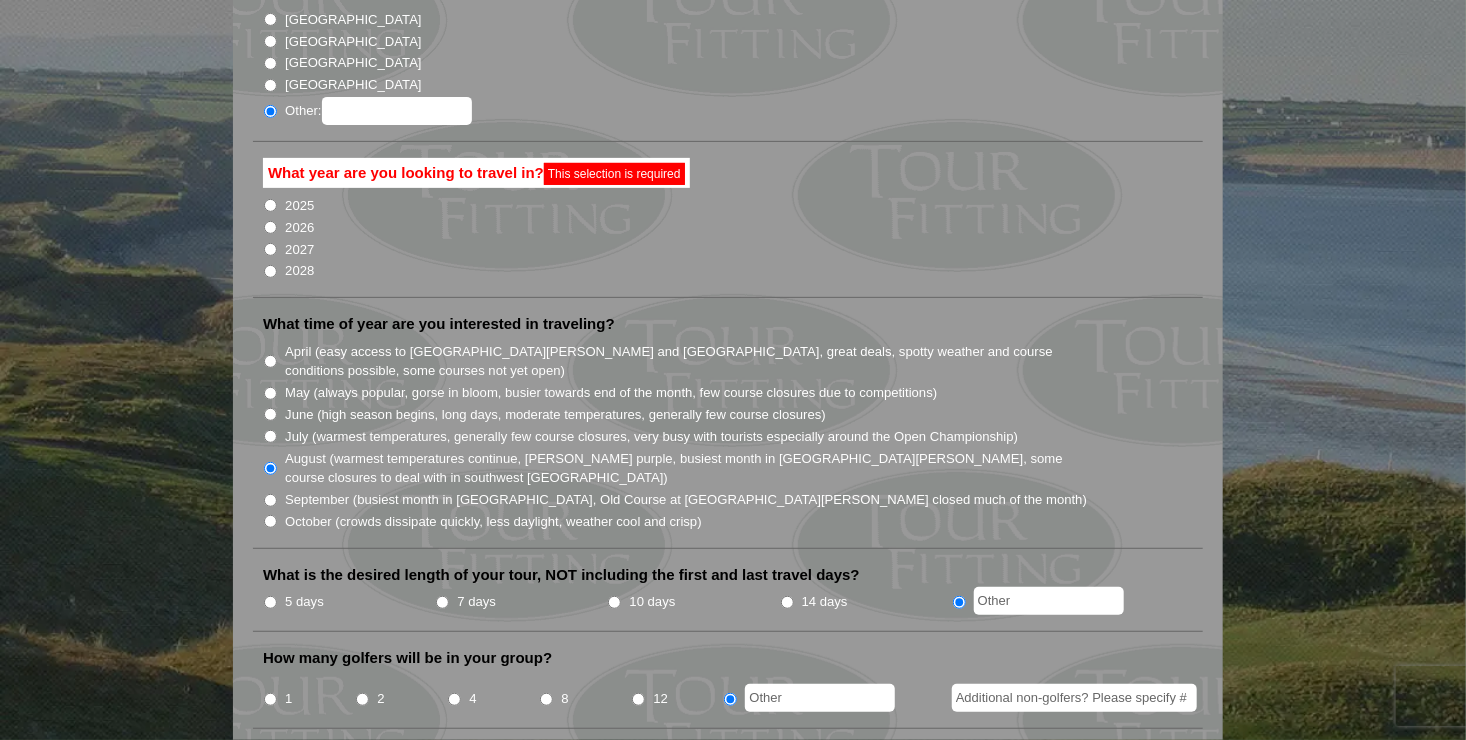 scroll, scrollTop: 328, scrollLeft: 0, axis: vertical 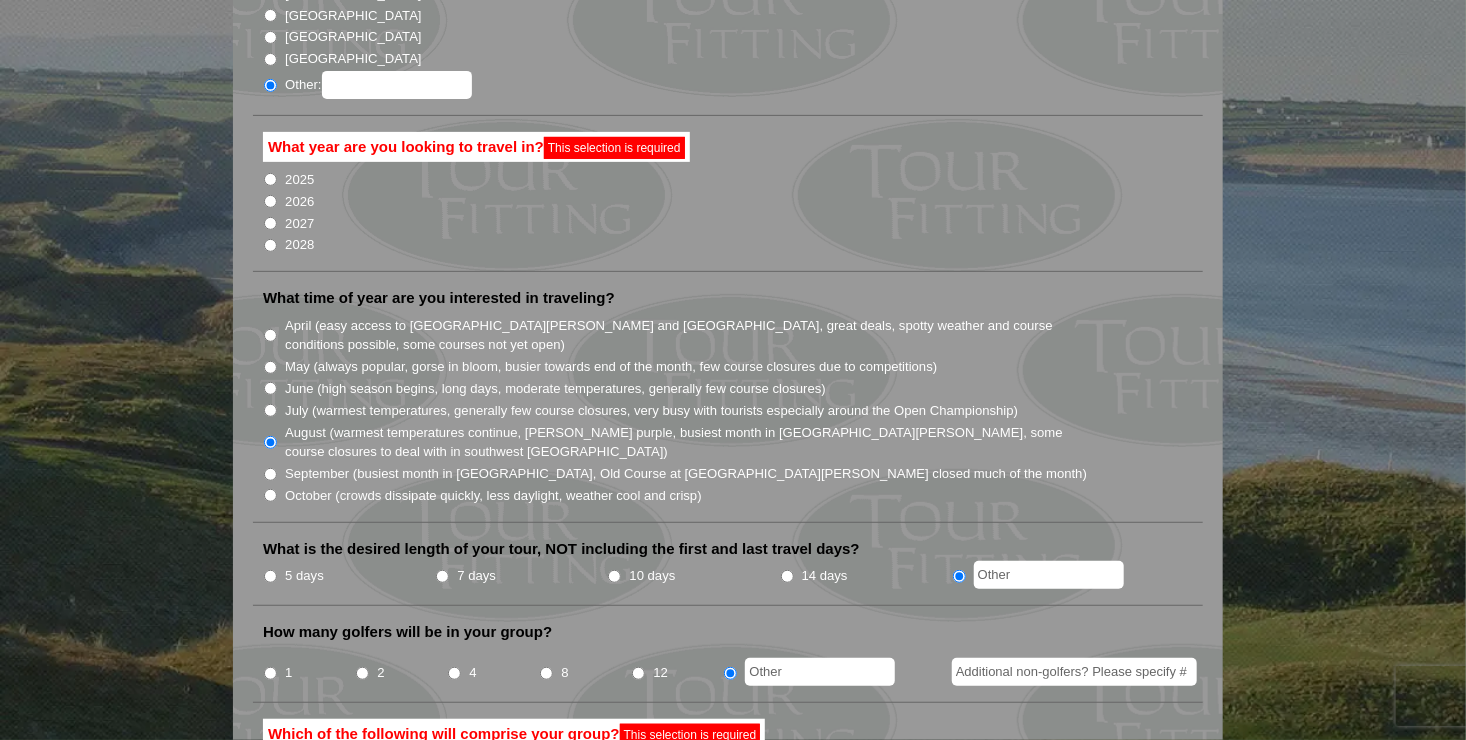 click on "14 days" at bounding box center [787, 576] 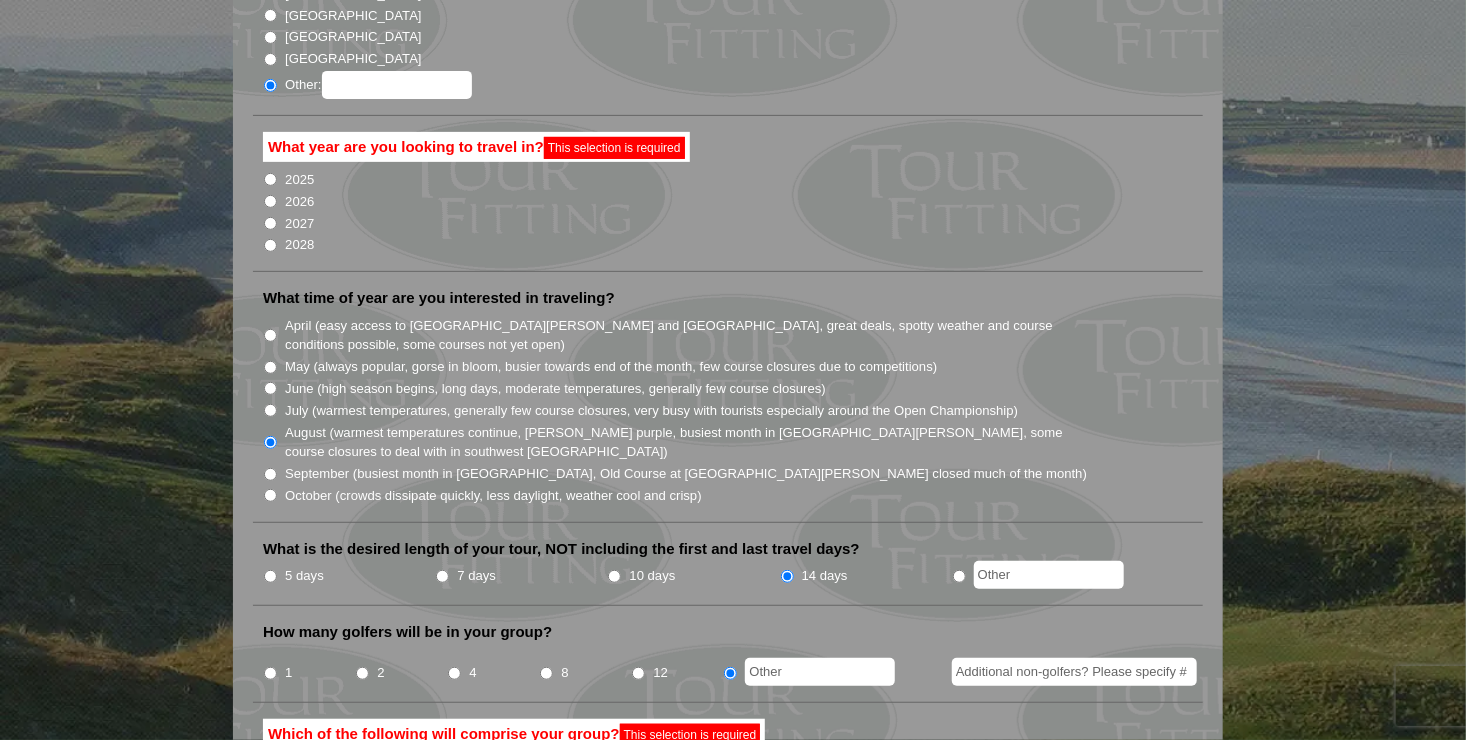 click on "2" at bounding box center (362, 673) 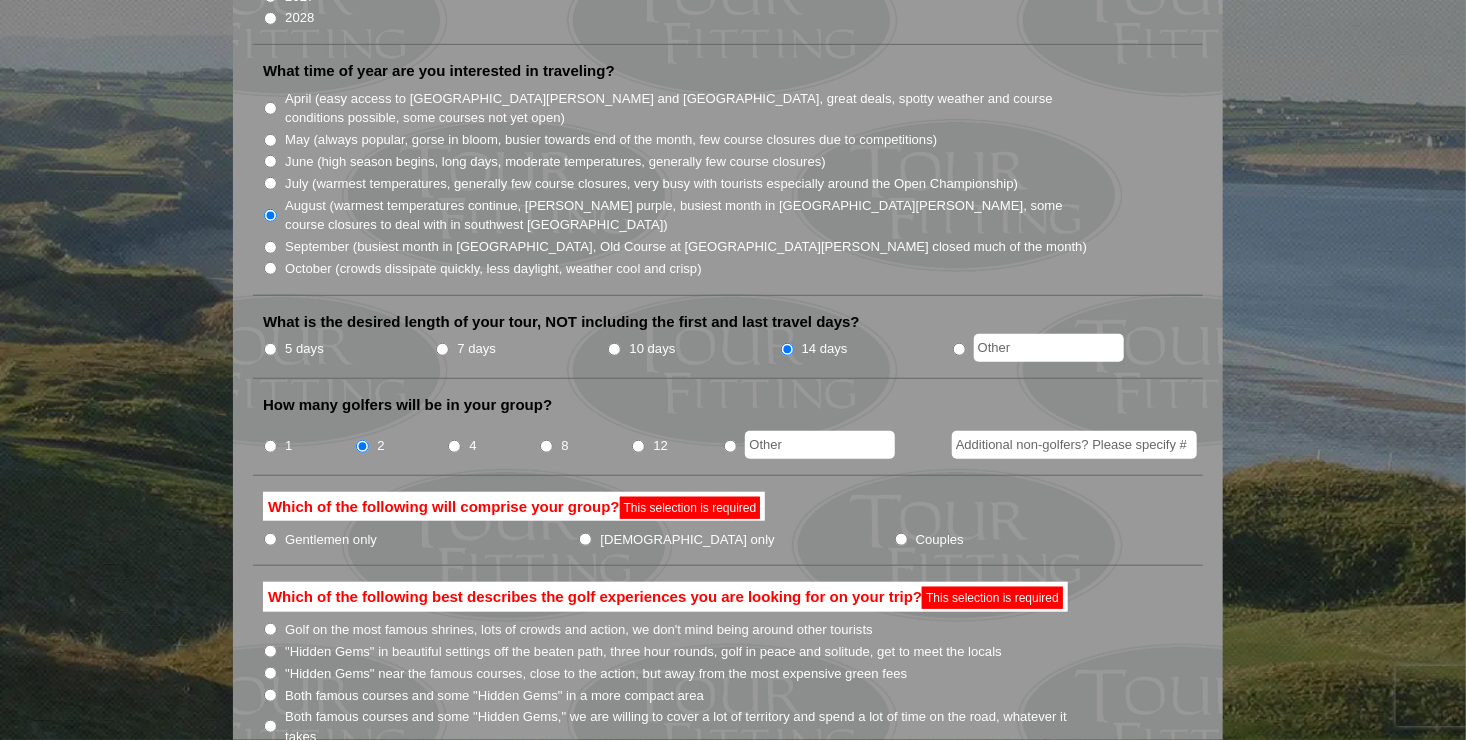 scroll, scrollTop: 608, scrollLeft: 0, axis: vertical 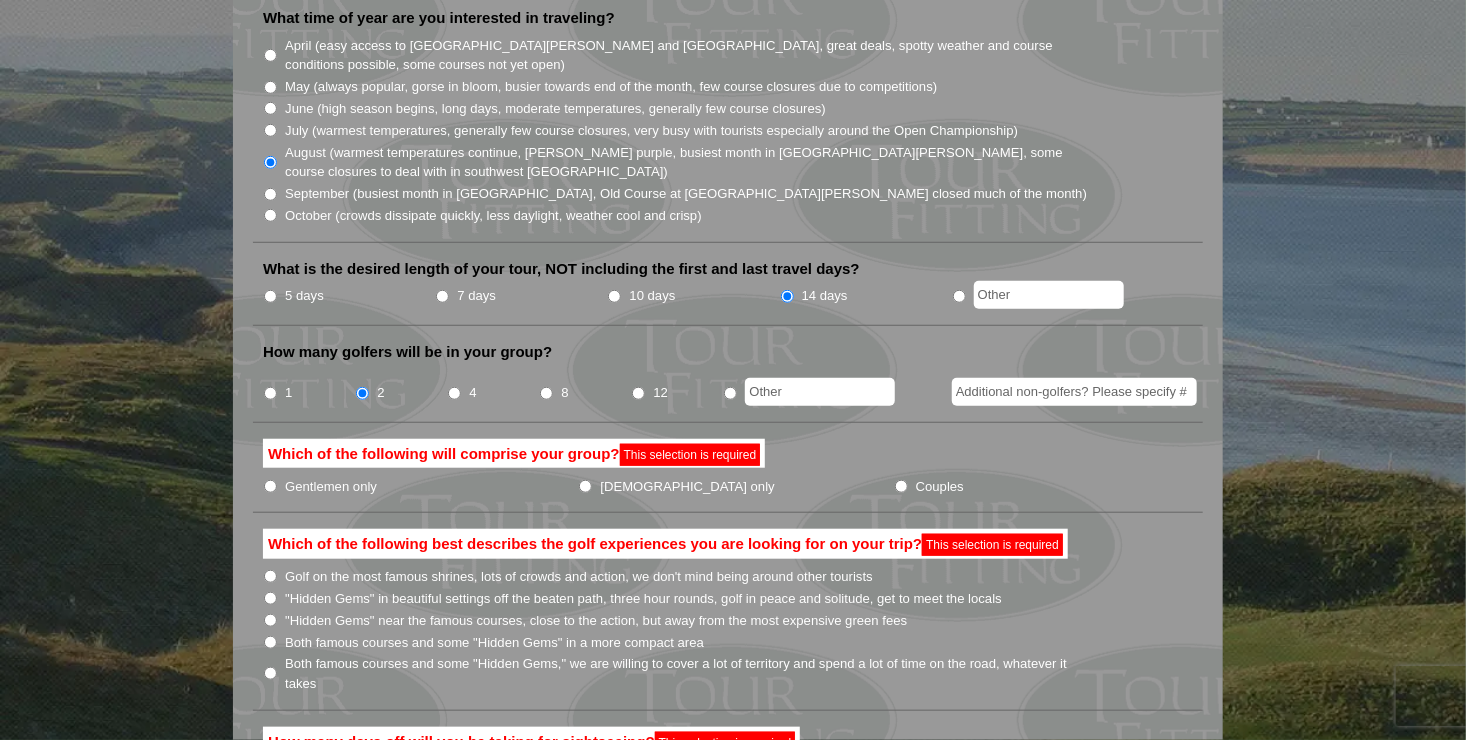 click on "Gentlemen only" at bounding box center (270, 486) 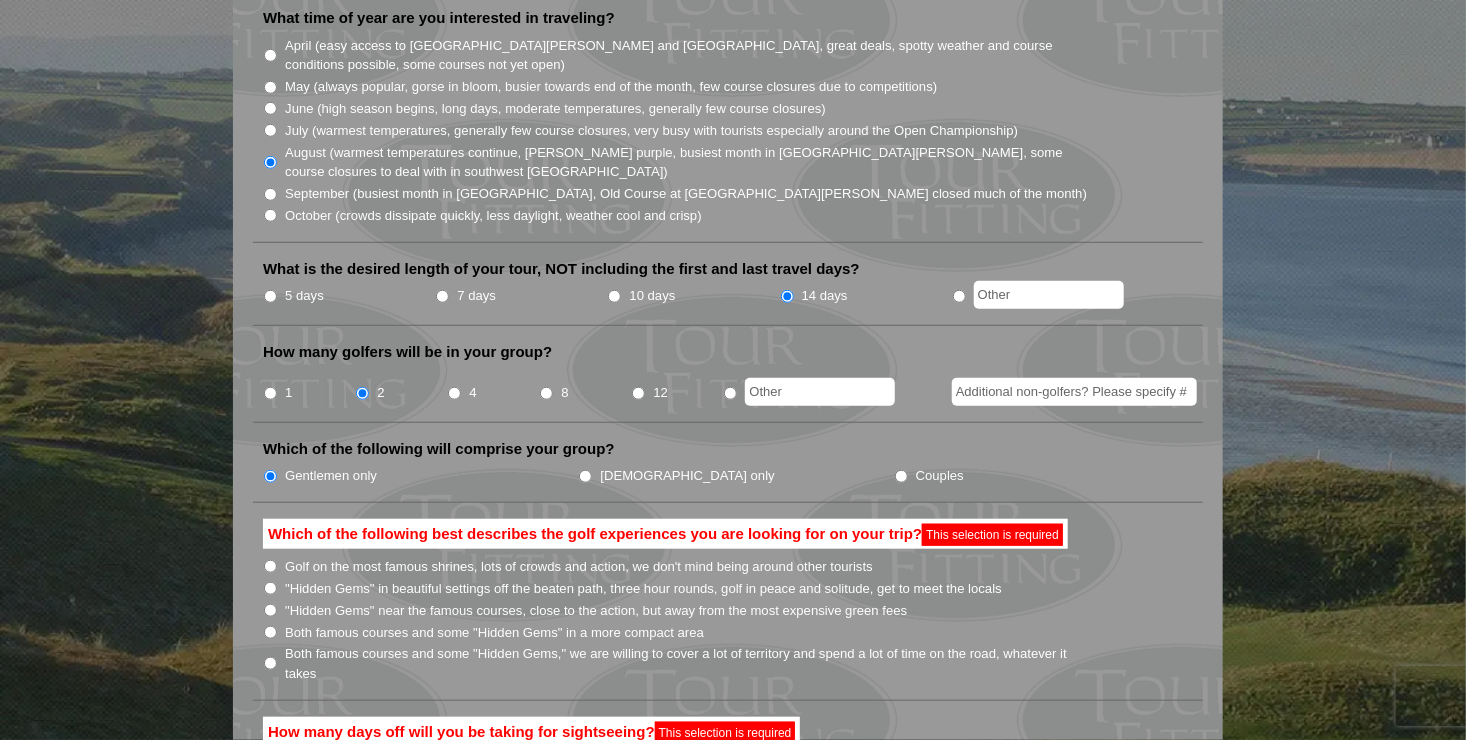 click on "Gentlemen only" at bounding box center (270, 476) 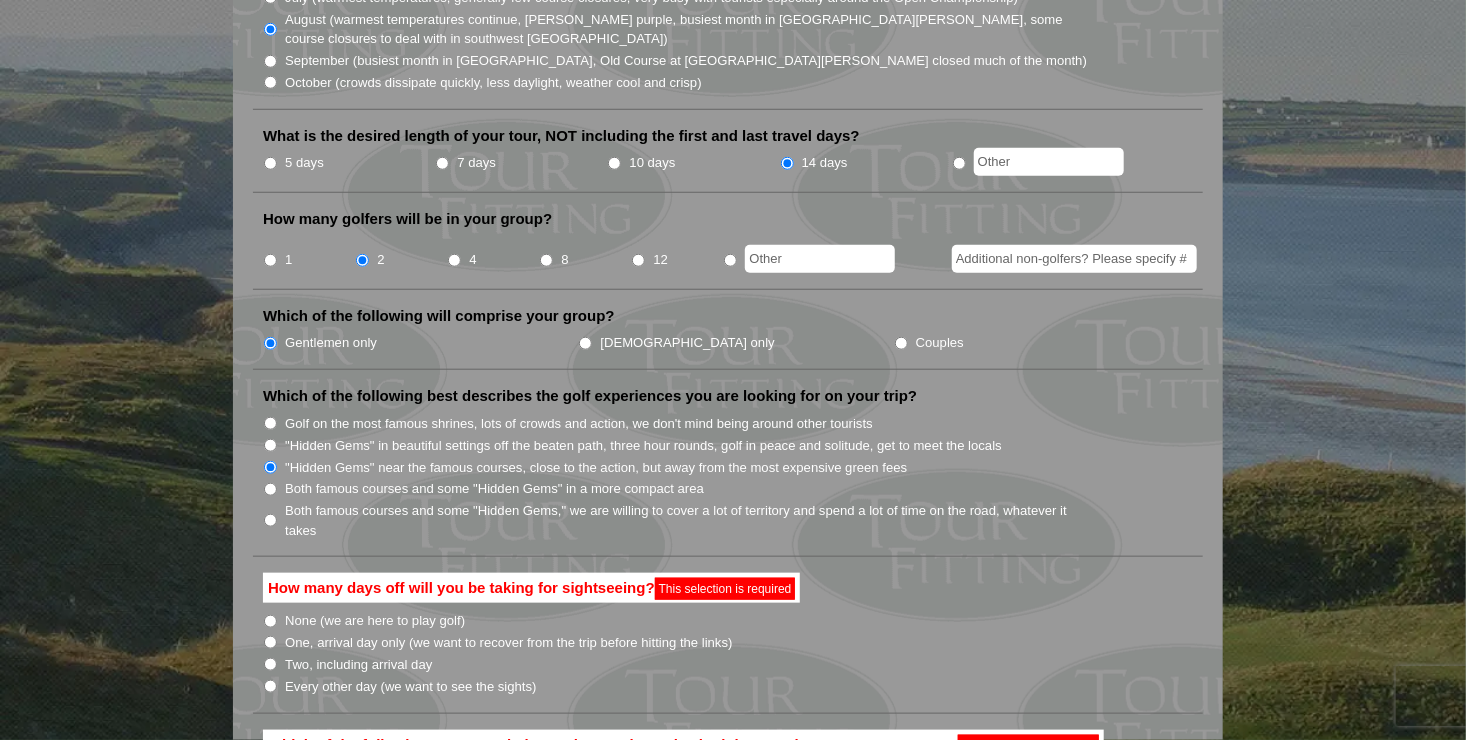 scroll, scrollTop: 835, scrollLeft: 0, axis: vertical 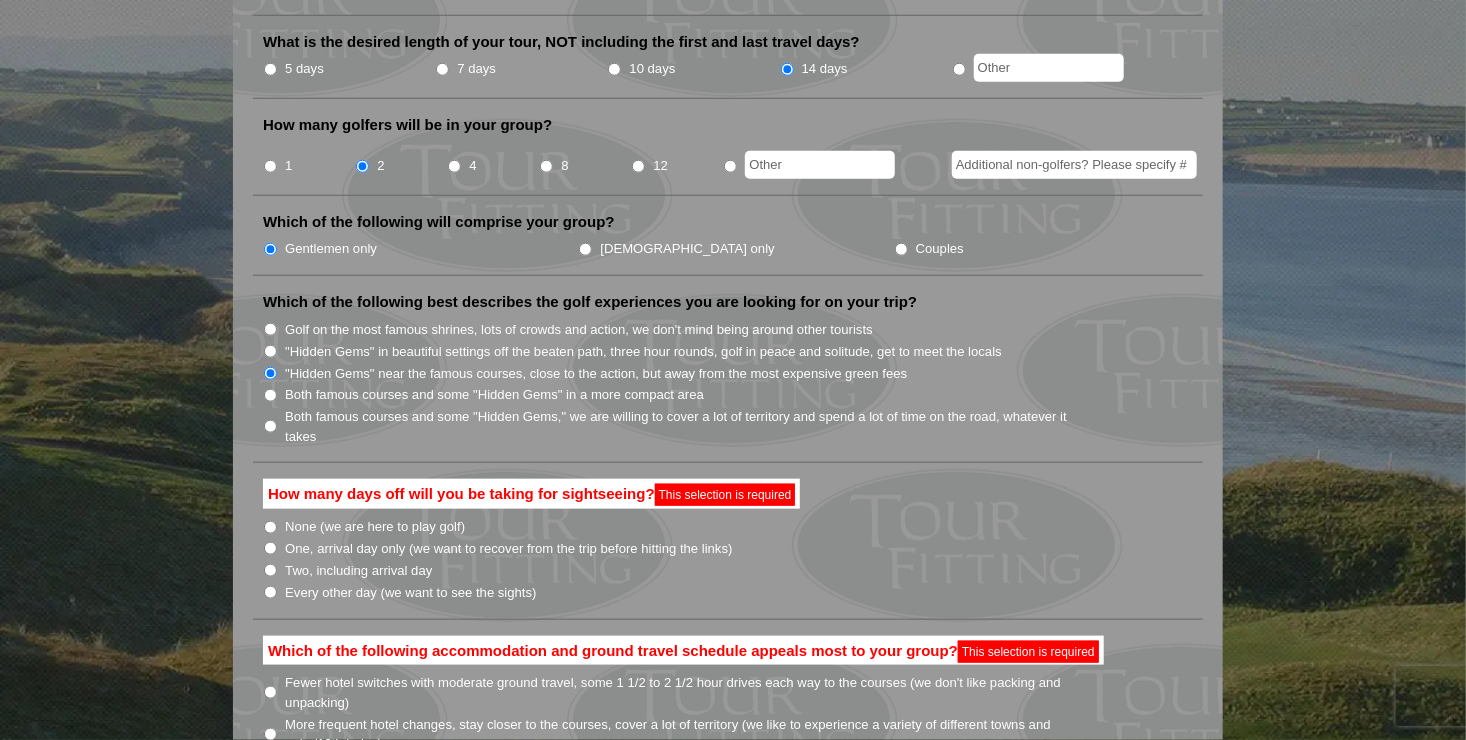 click on "Two, including arrival day" at bounding box center [270, 570] 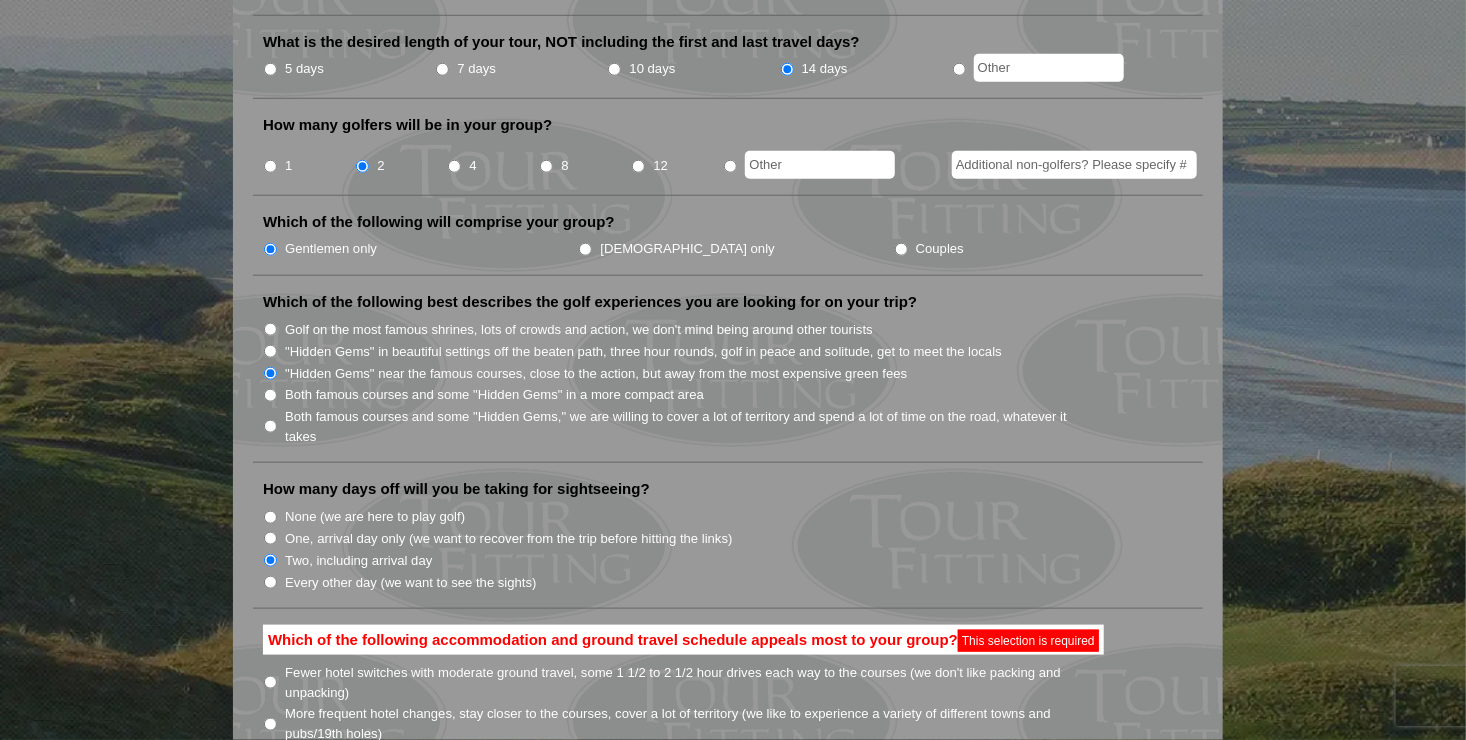 click on "Two, including arrival day" at bounding box center (270, 560) 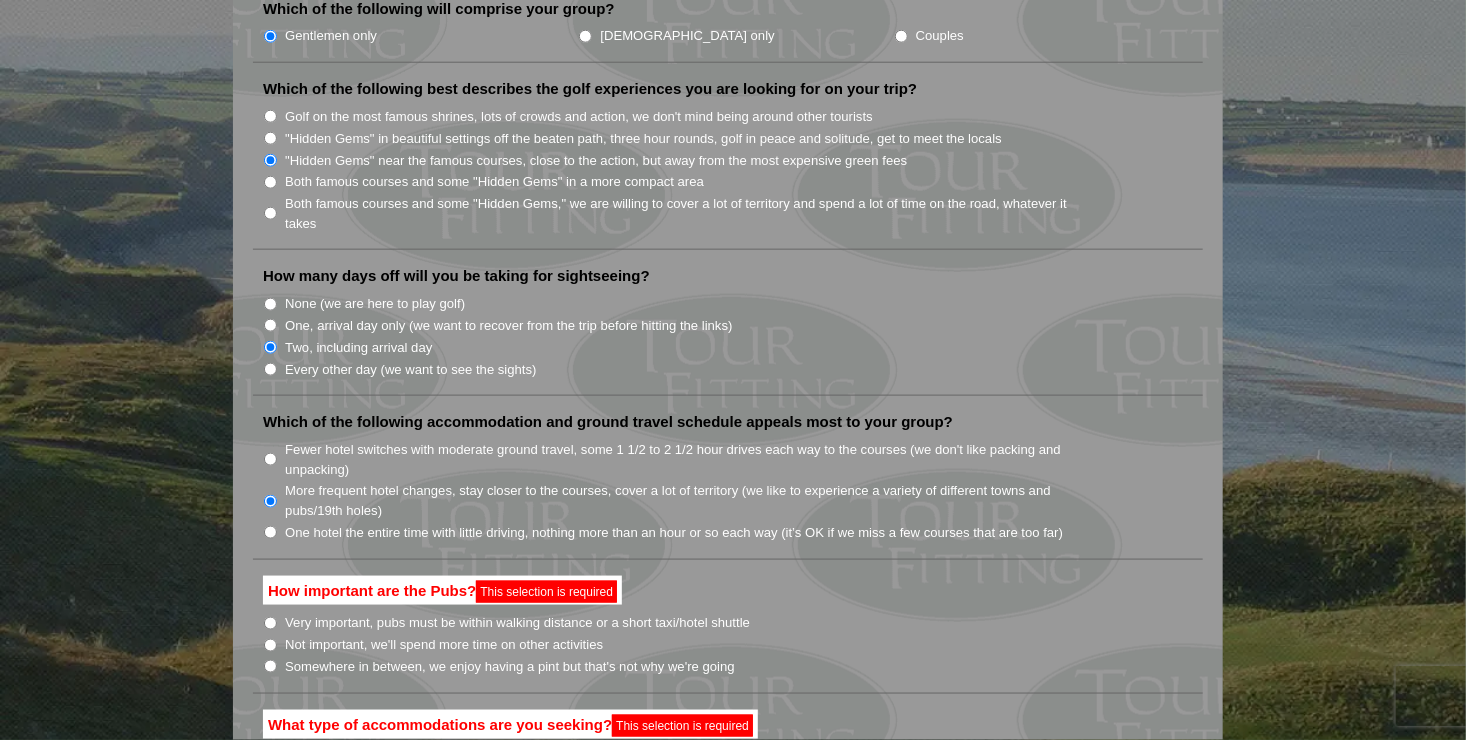 scroll, scrollTop: 1101, scrollLeft: 0, axis: vertical 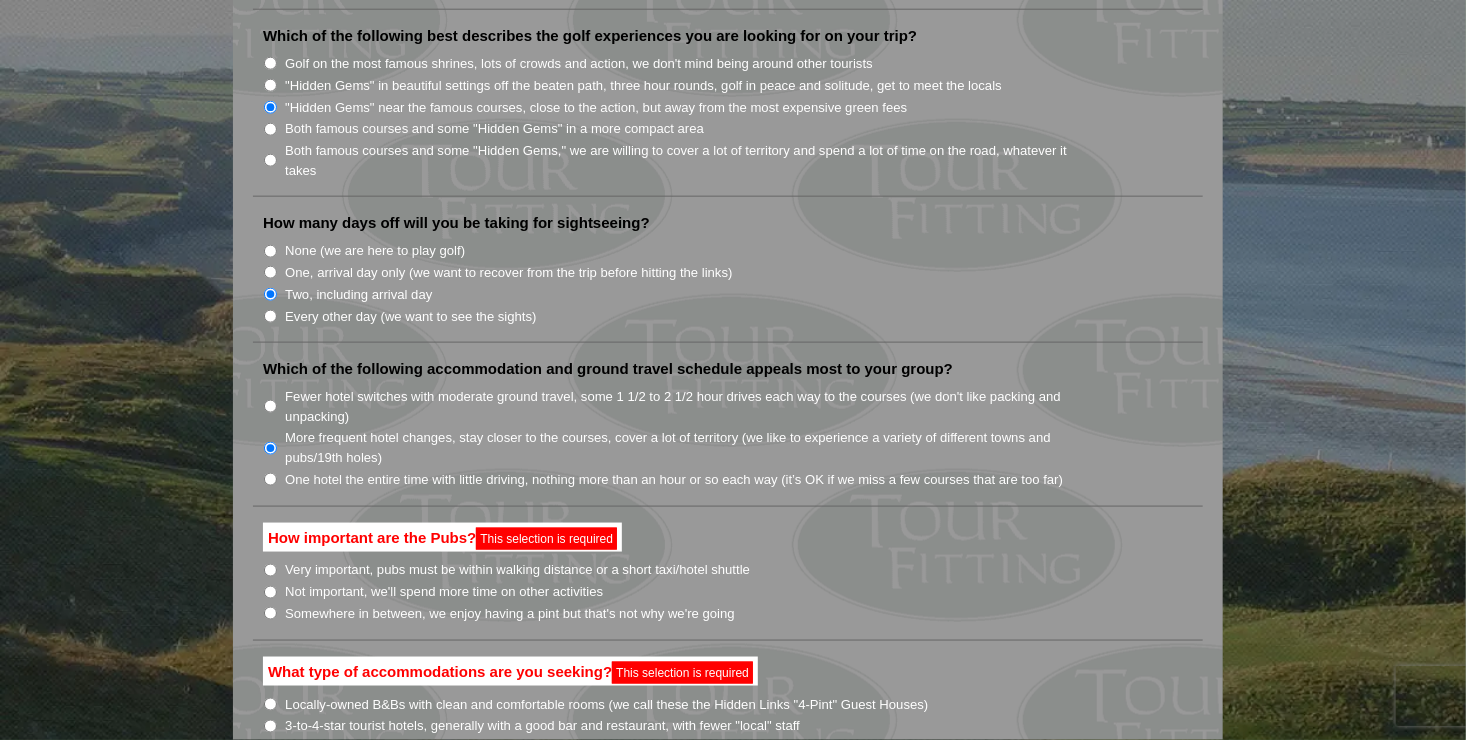 click on "Somewhere in between, we enjoy having a pint but that's not why we're going" at bounding box center [270, 613] 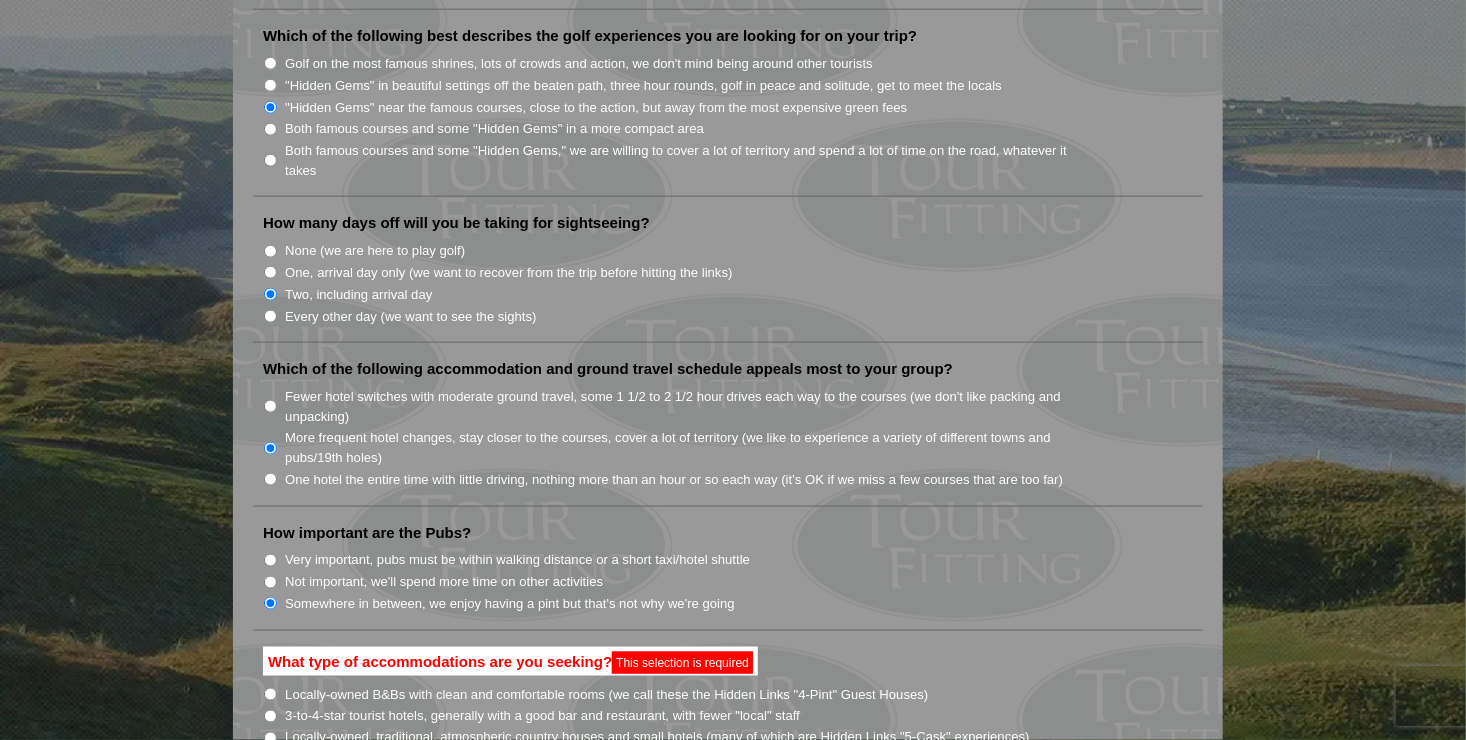 click on "Somewhere in between, we enjoy having a pint but that's not why we're going" at bounding box center [736, 603] 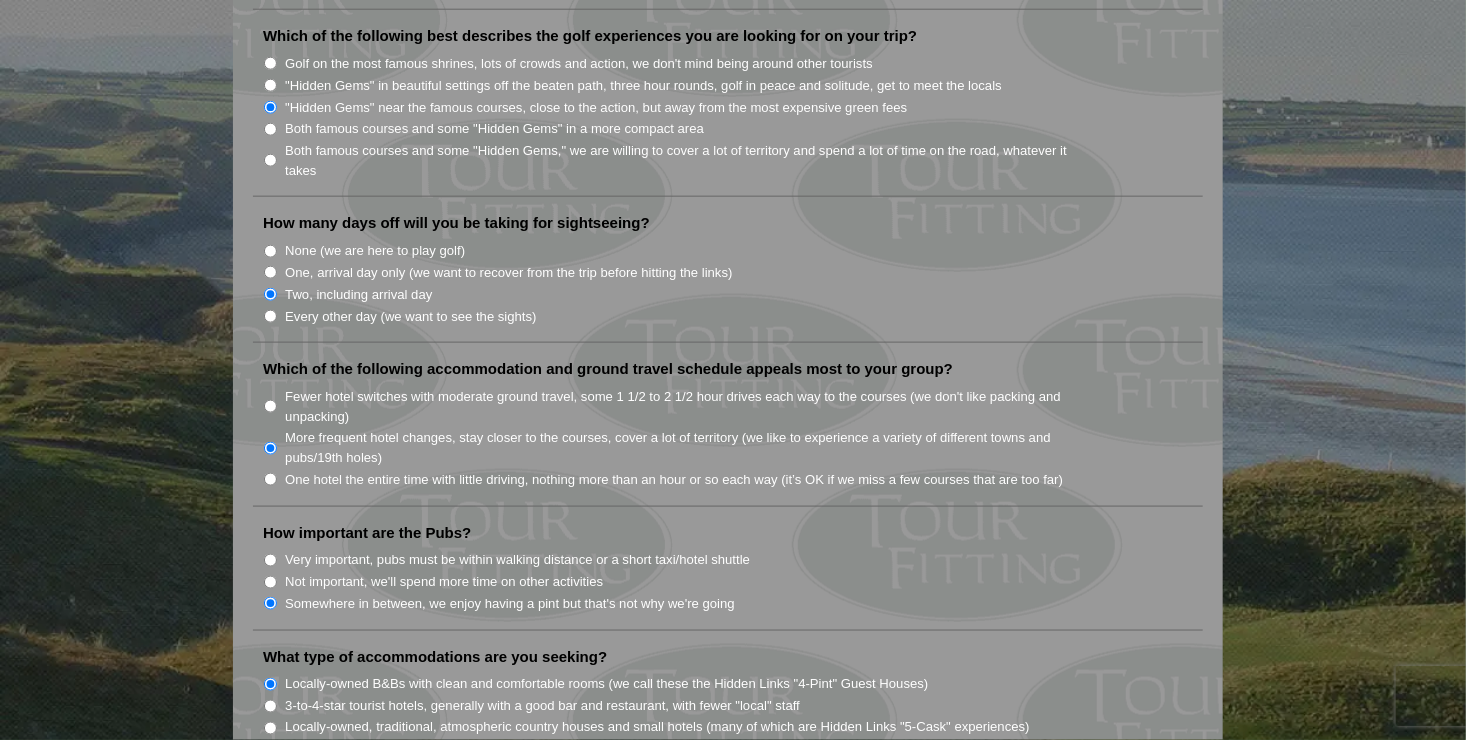 click on "Locally-owned, traditional, atmospheric country houses and small hotels (many of which are Hidden Links "5-Cask" experiences)" at bounding box center (270, 728) 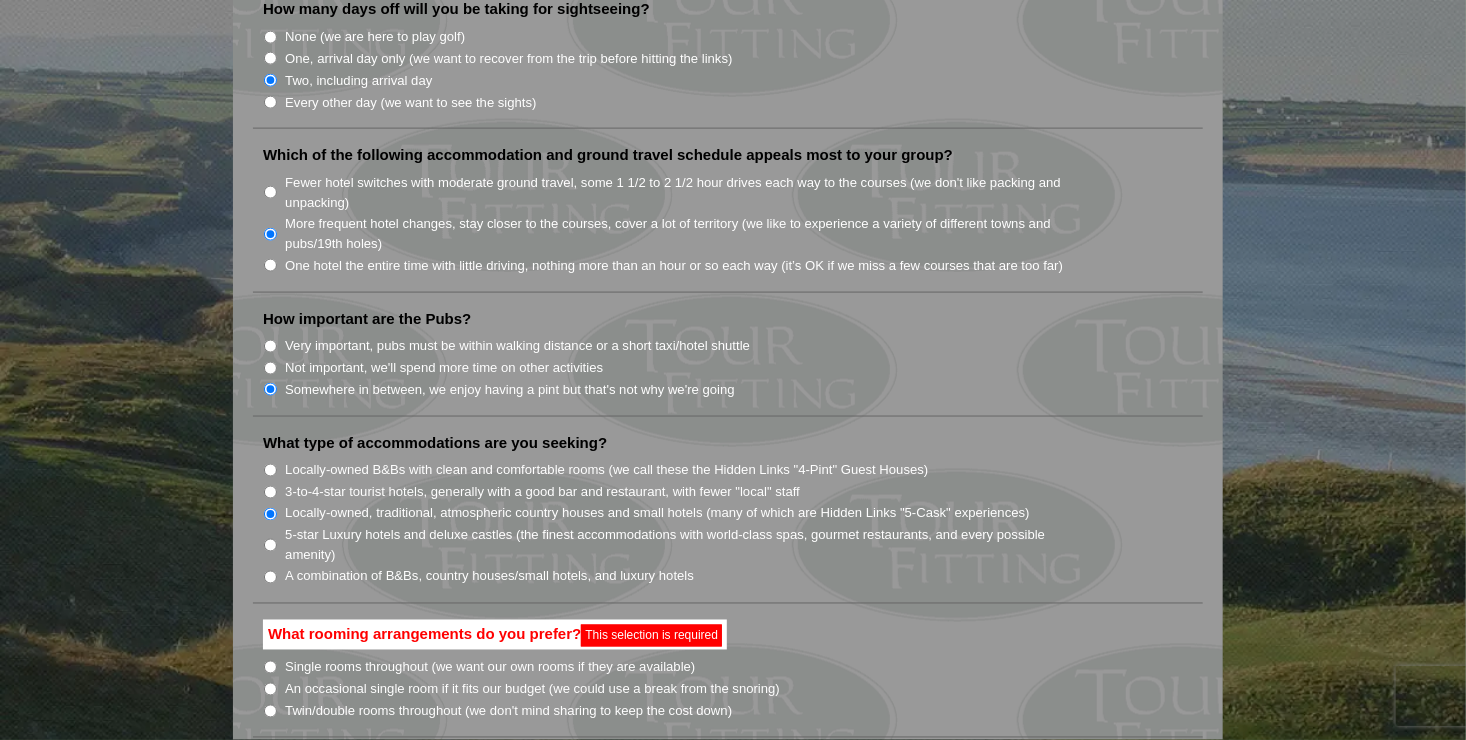 scroll, scrollTop: 1381, scrollLeft: 0, axis: vertical 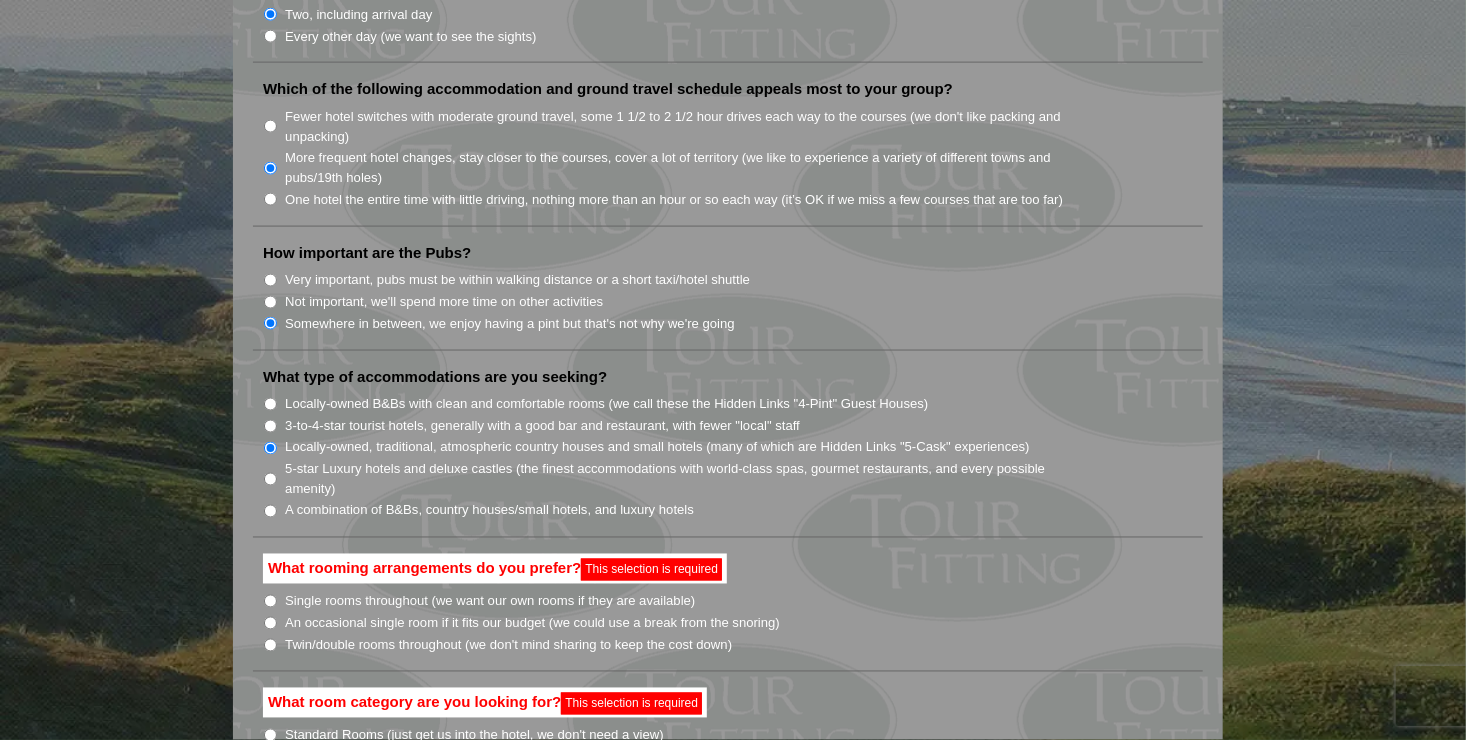 click on "Single rooms throughout (we want our own rooms if they are available)" at bounding box center (270, 601) 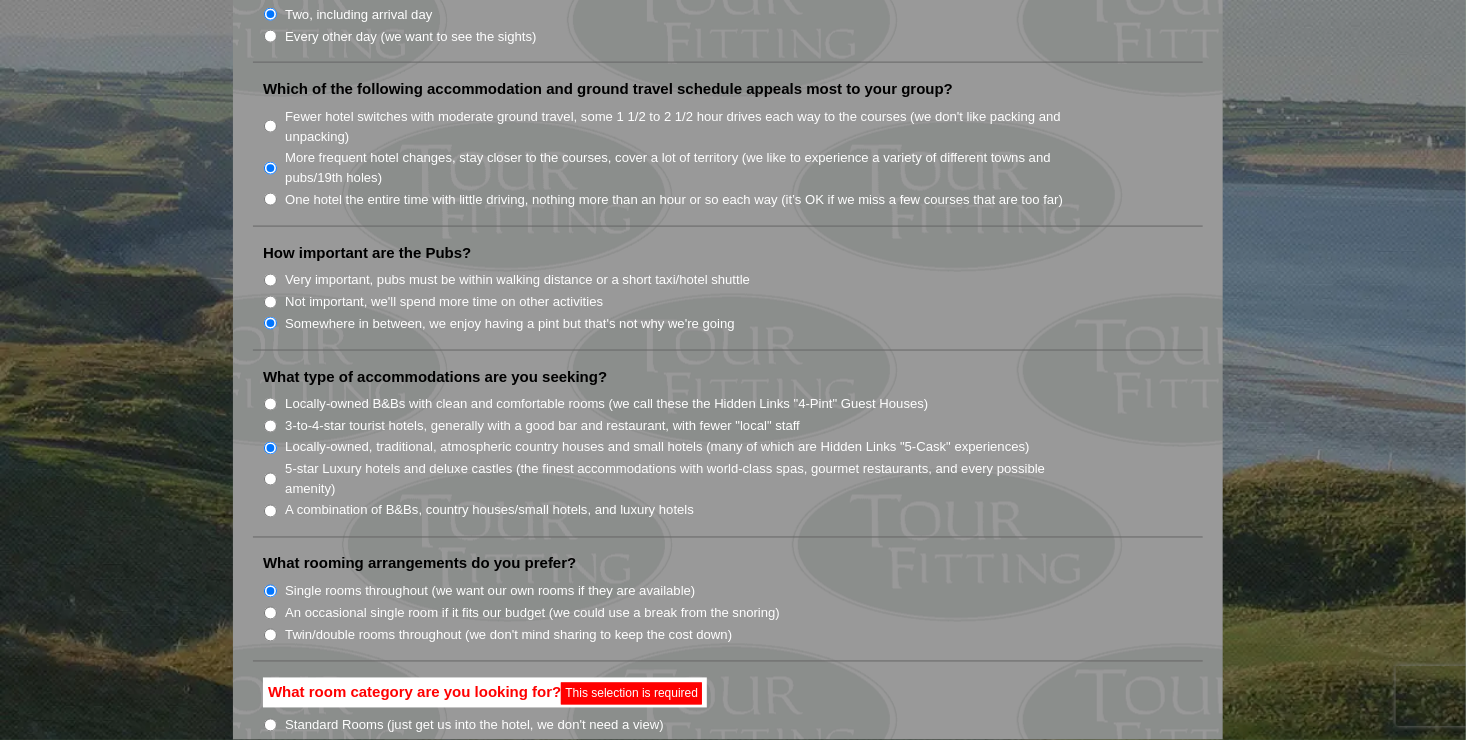 click on "Standard Rooms (just get us into the hotel, we don't need a view)" at bounding box center (270, 725) 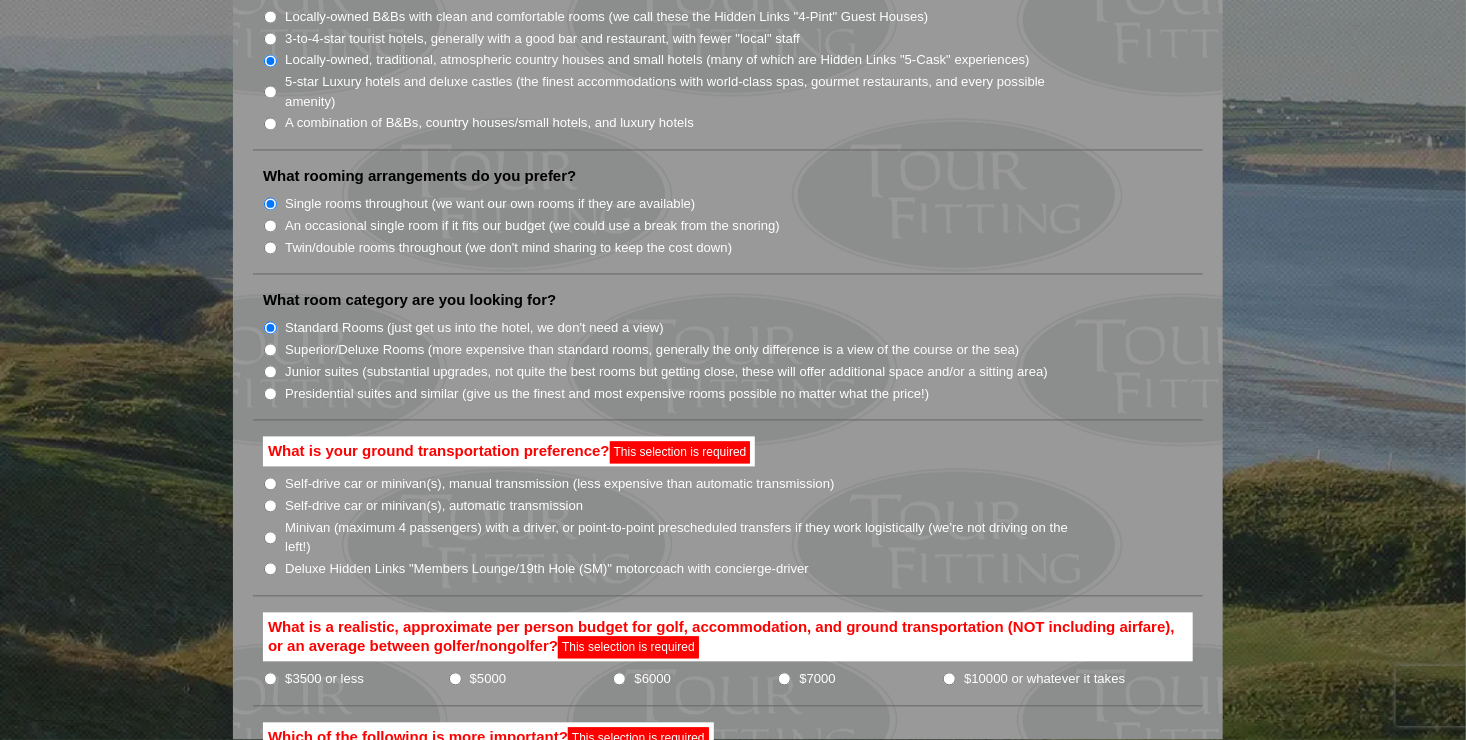 scroll, scrollTop: 1835, scrollLeft: 0, axis: vertical 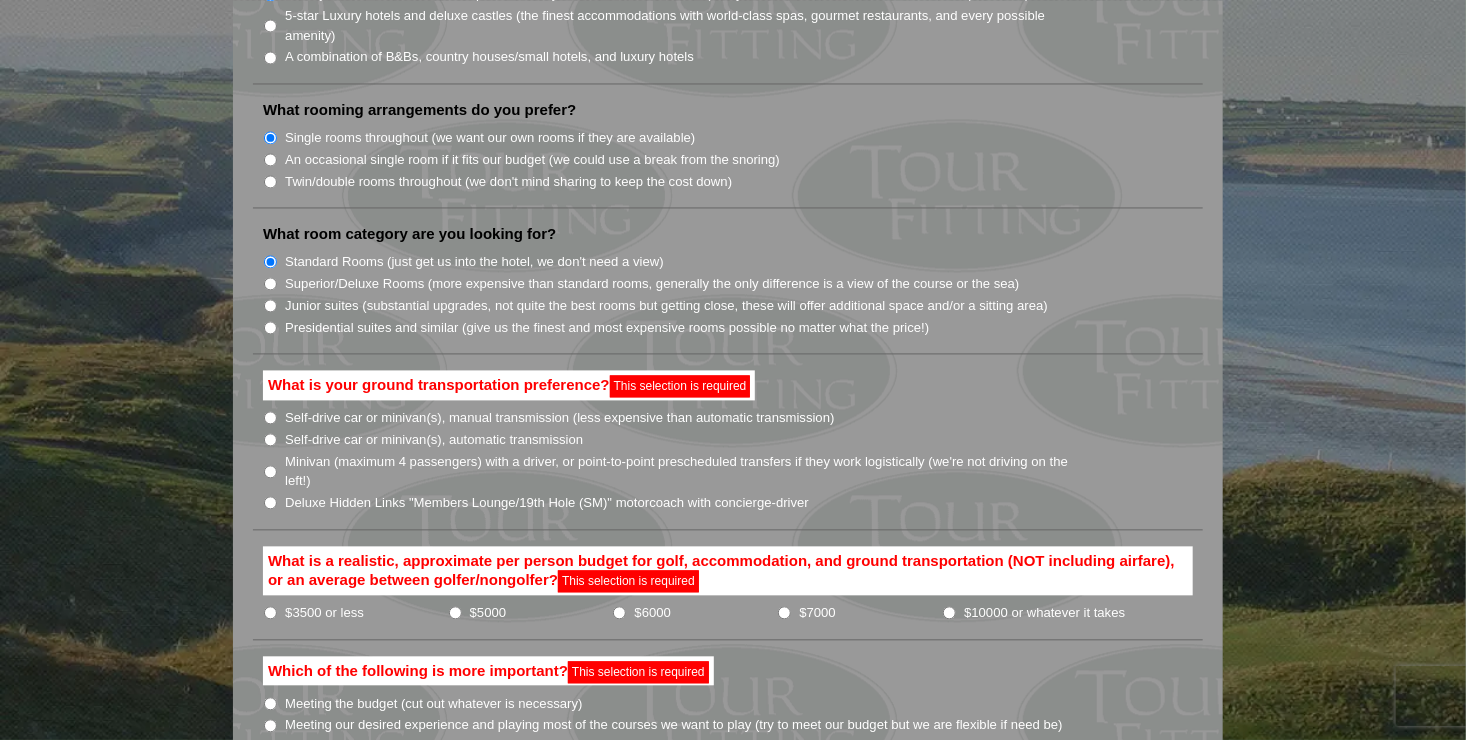 click on "Minivan (maximum 4 passengers) with a driver, or point-to-point prescheduled transfers if they work logistically (we're not driving on the left!)" at bounding box center [736, 470] 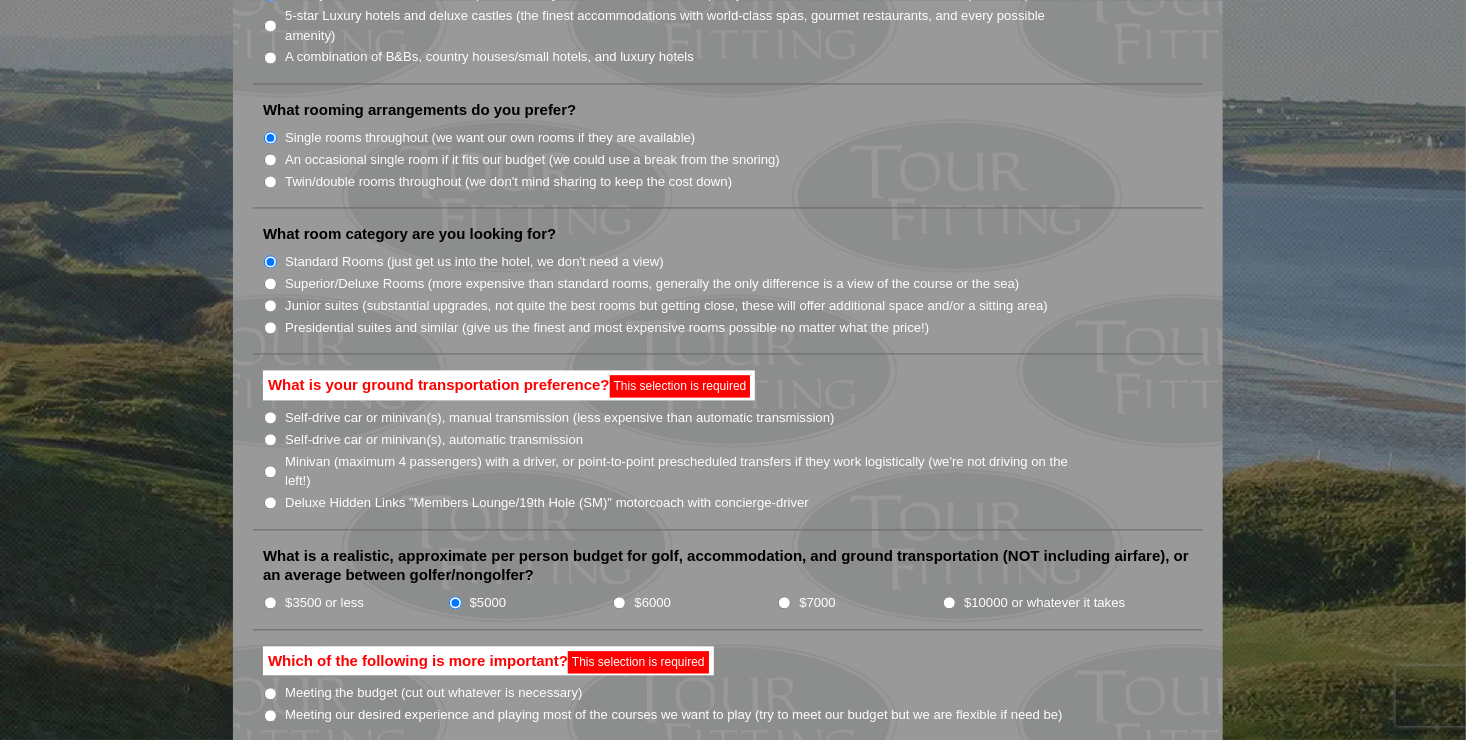 click on "Meeting our desired experience and playing most of the courses we want to play (try to meet our budget but we are flexible if need be)" at bounding box center [270, 715] 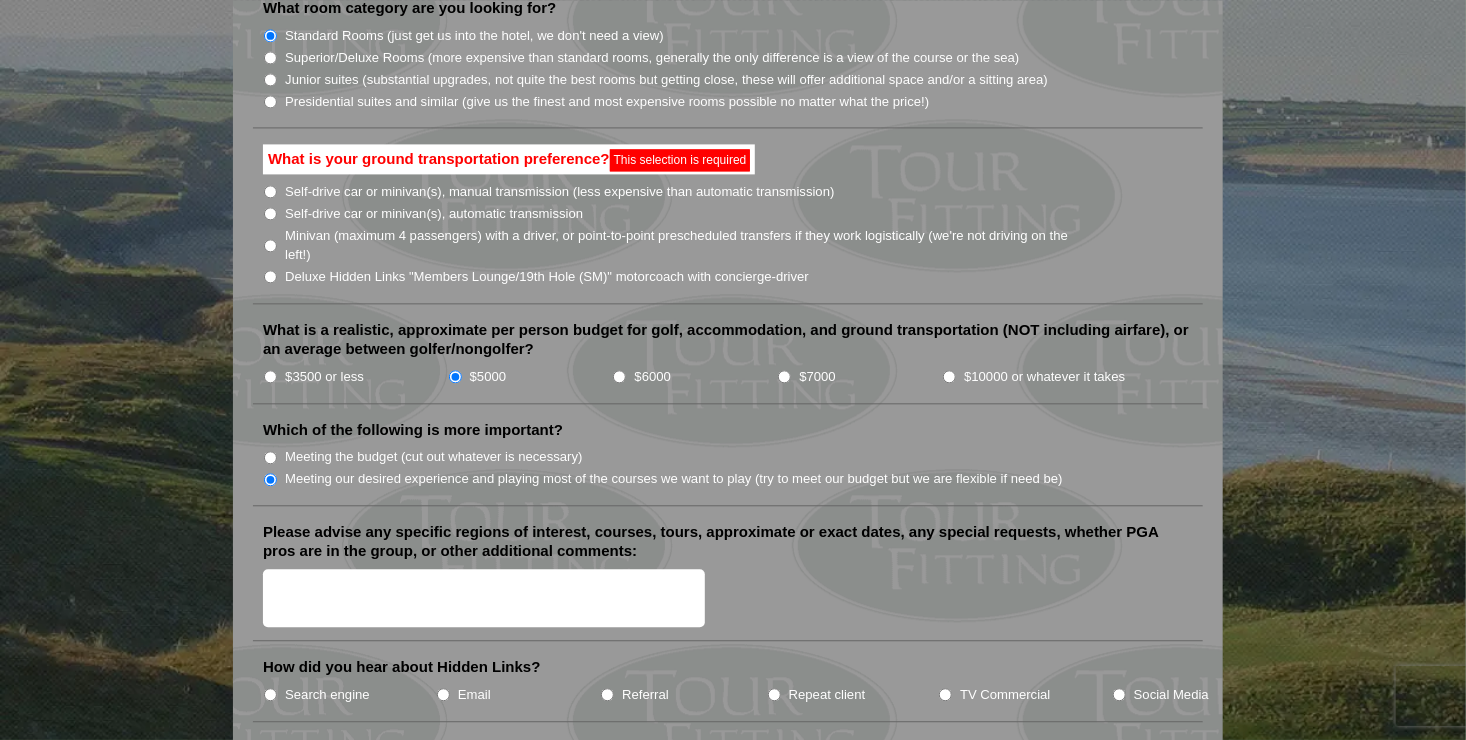 scroll, scrollTop: 2088, scrollLeft: 0, axis: vertical 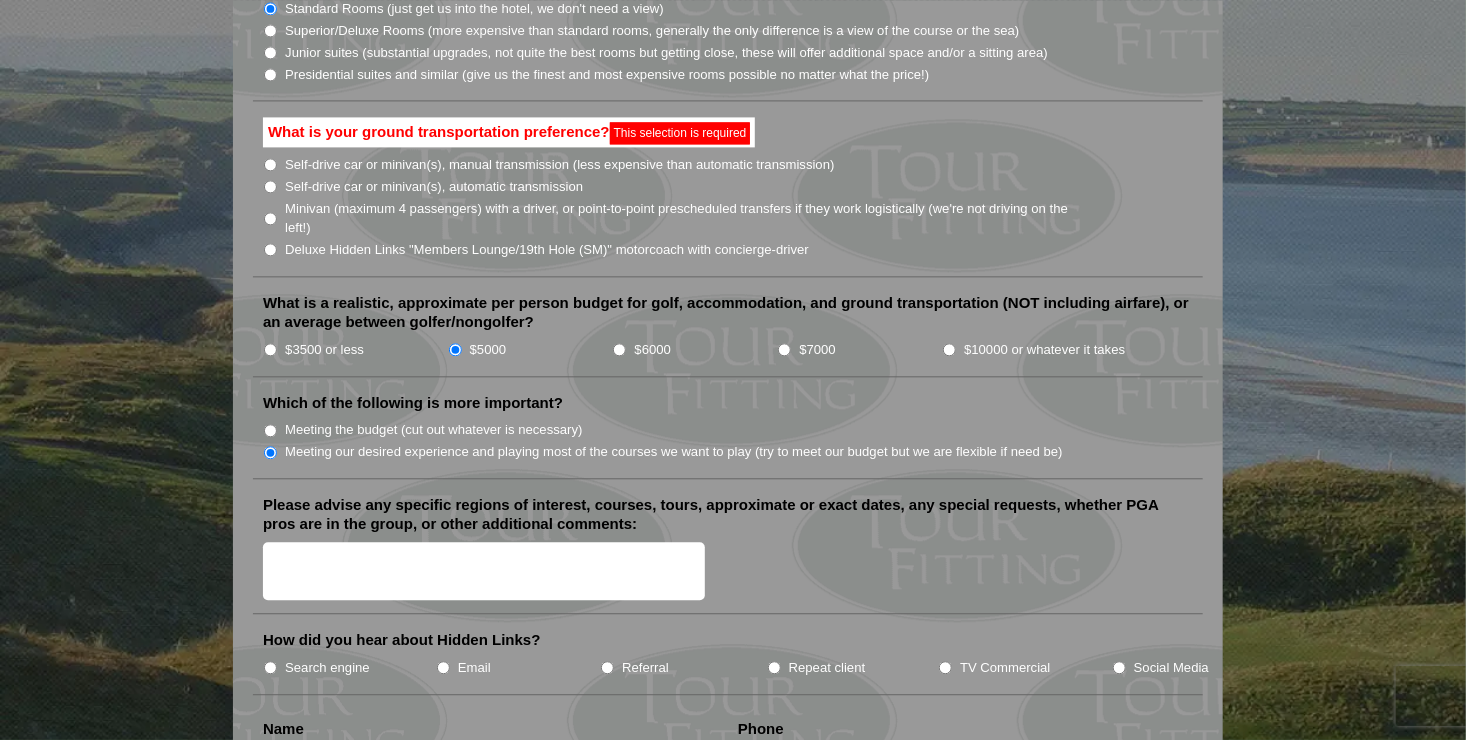 click on "Email" at bounding box center [443, 667] 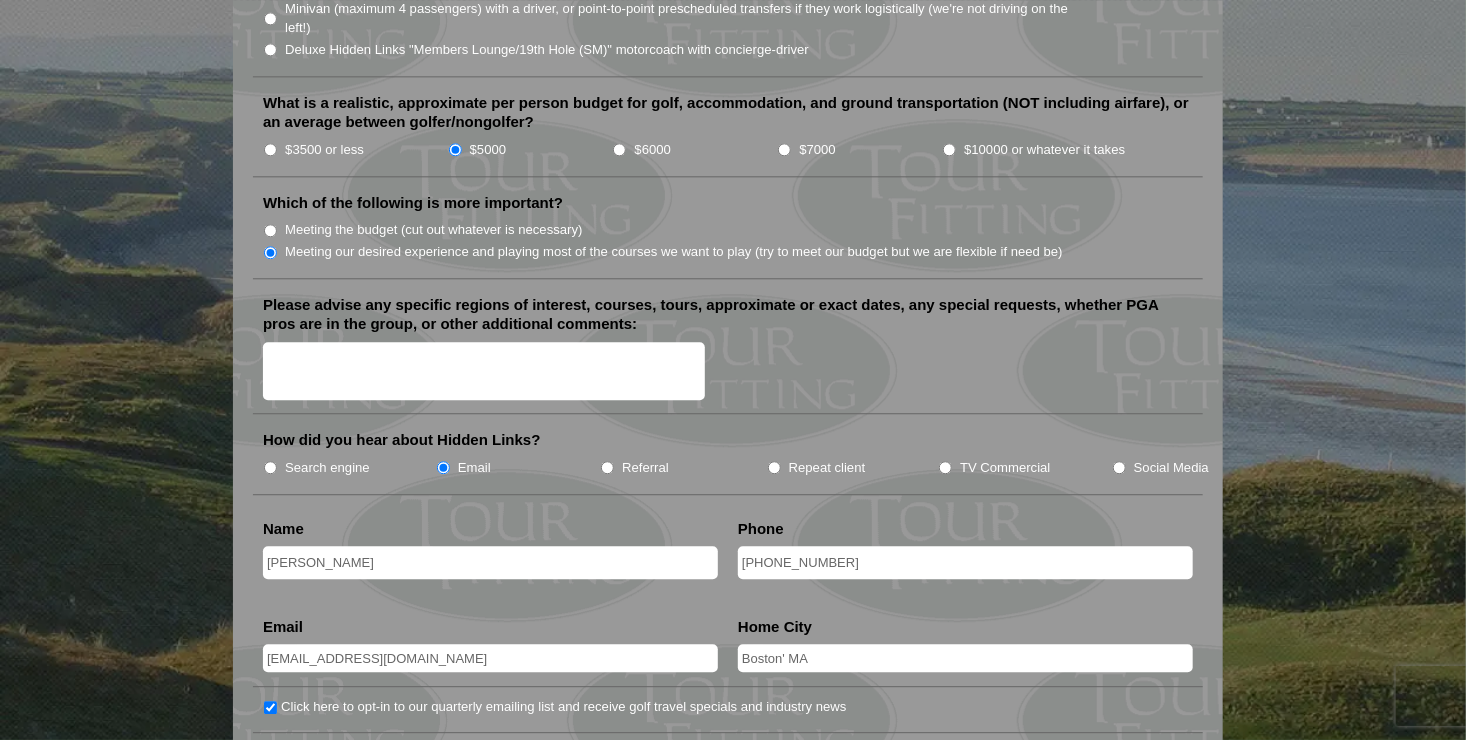 scroll, scrollTop: 2408, scrollLeft: 0, axis: vertical 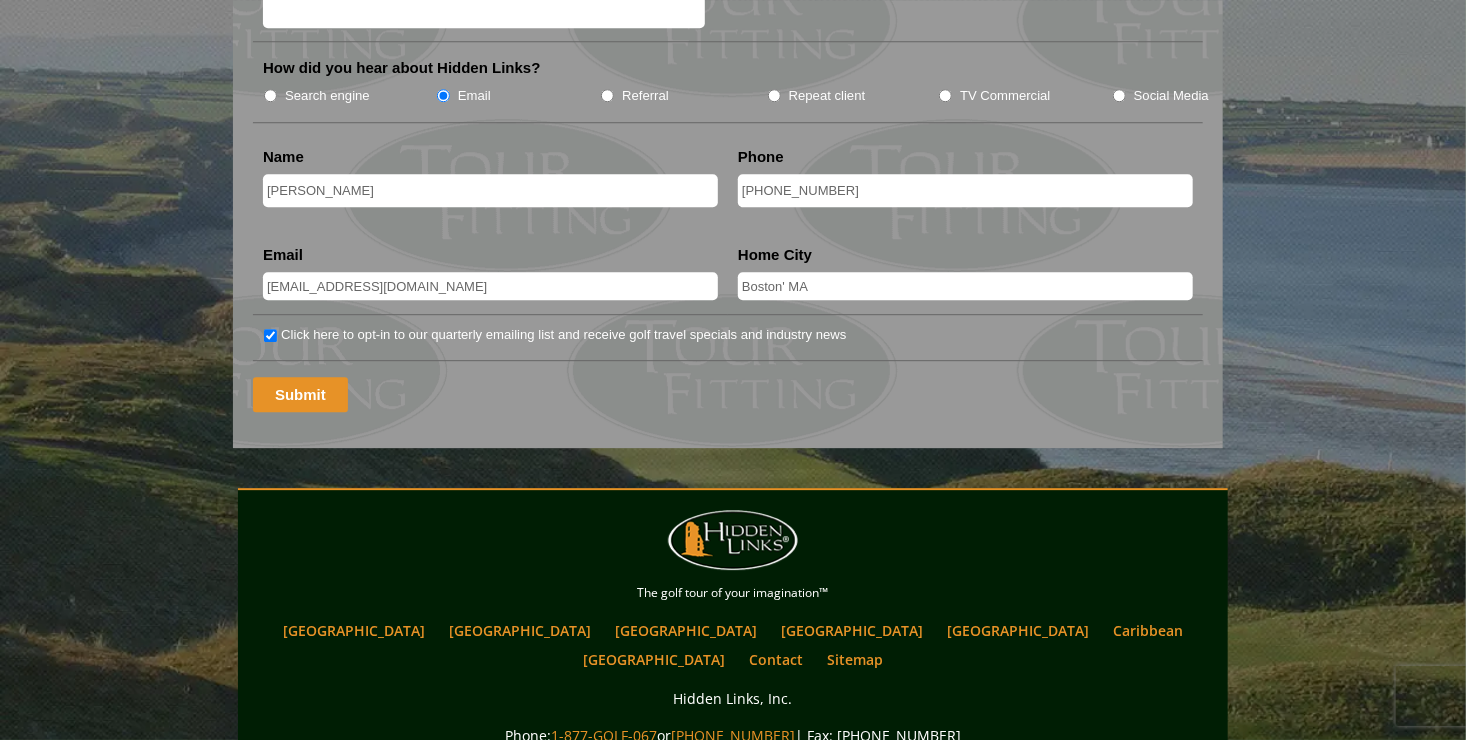 click on "Submit" at bounding box center (300, 394) 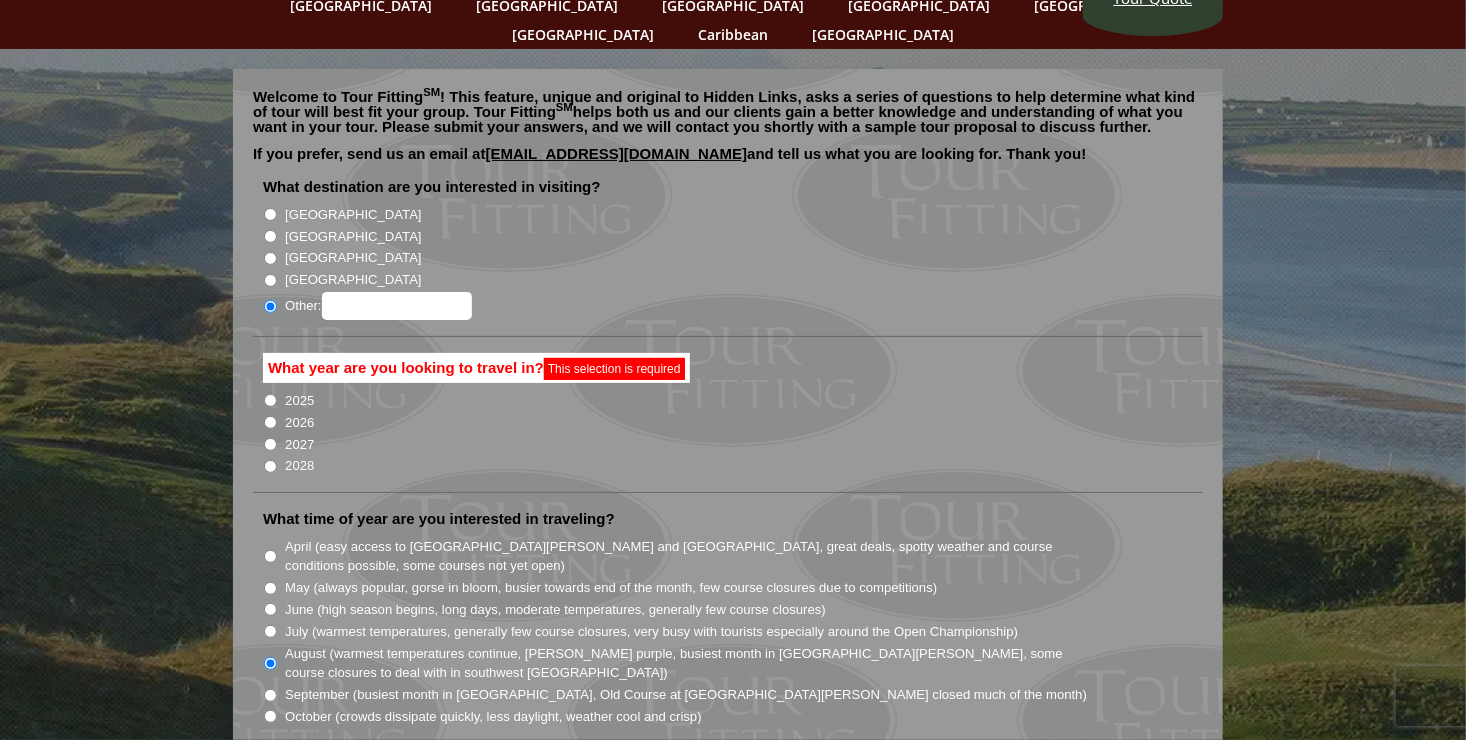 click on "2026" at bounding box center [270, 422] 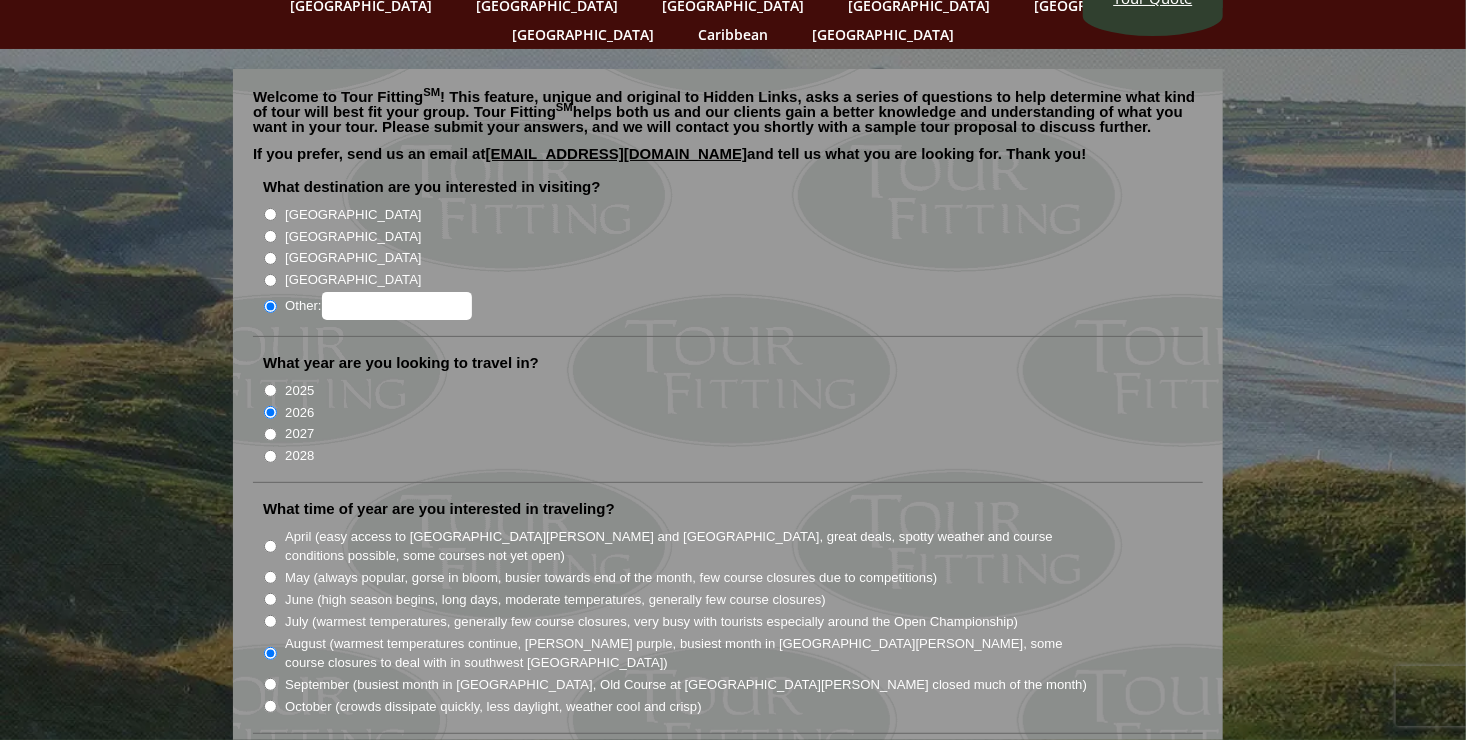 click on "2026" at bounding box center [736, 411] 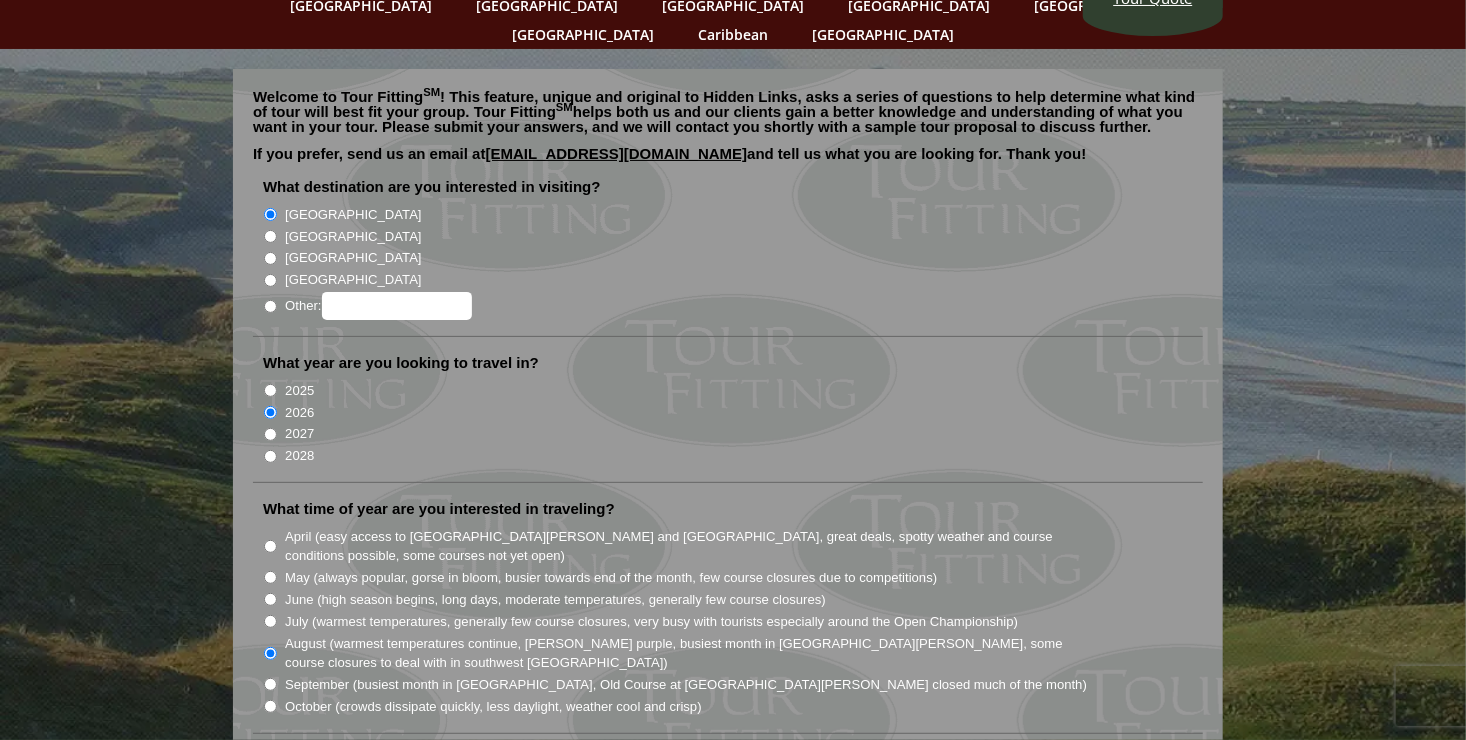 click on "2028" at bounding box center (736, 455) 